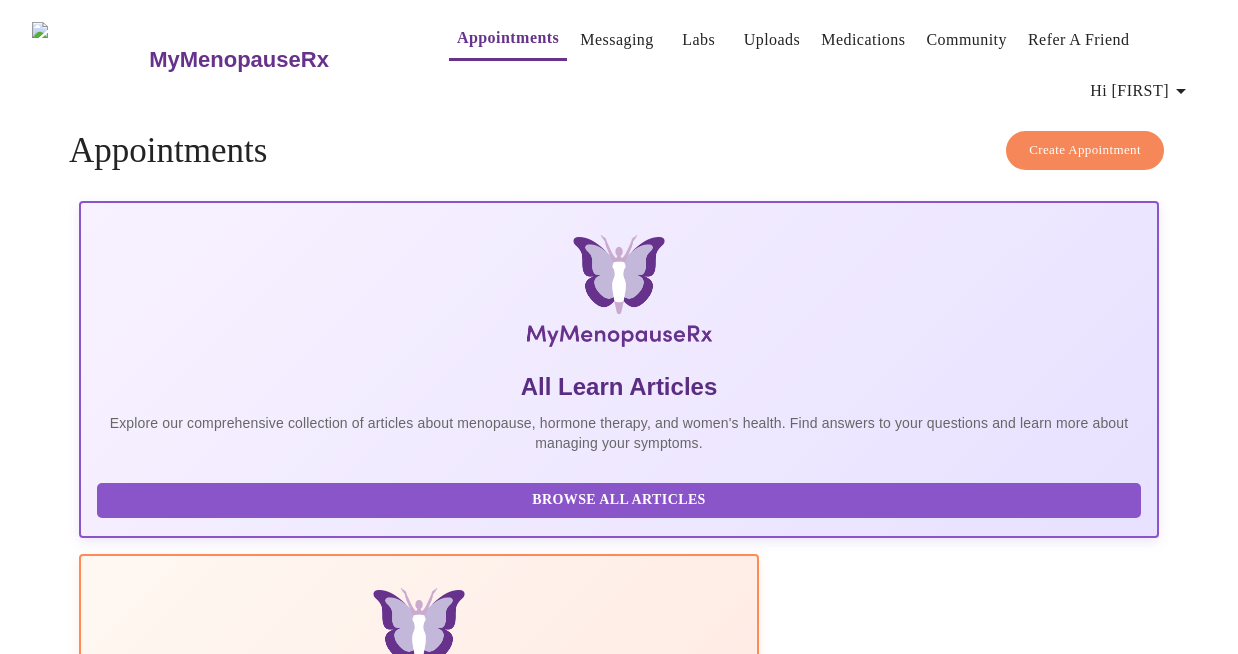 scroll, scrollTop: 0, scrollLeft: 0, axis: both 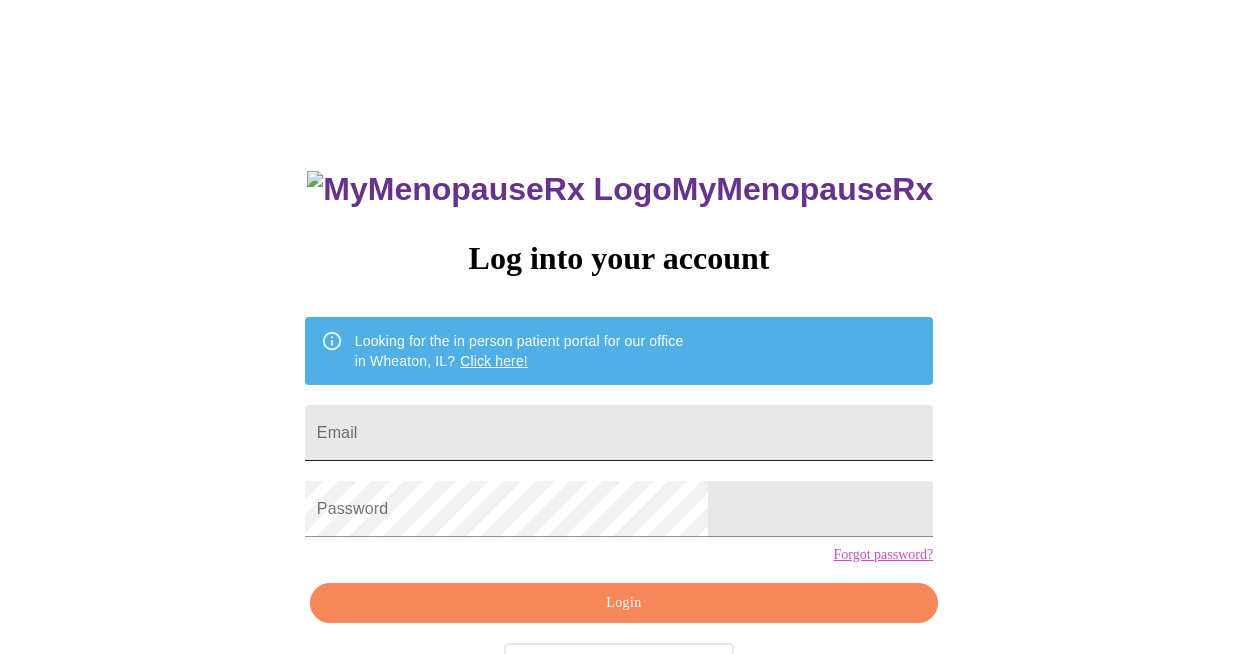 click on "Email" at bounding box center [619, 433] 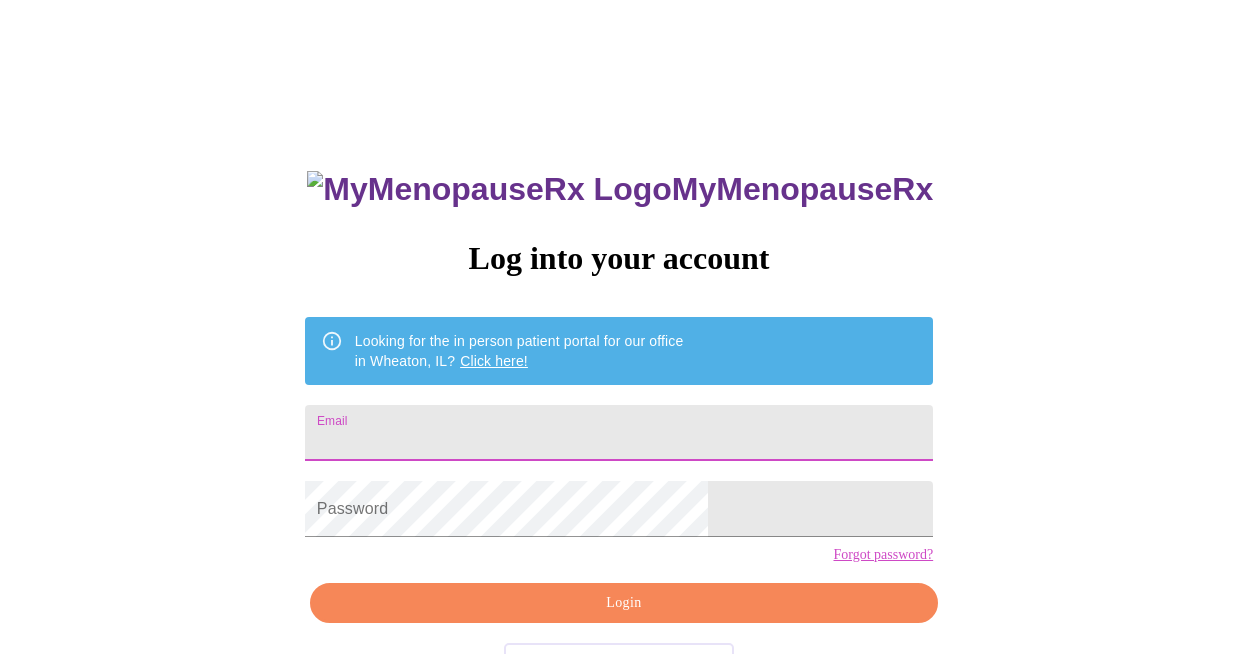 type on "[EMAIL]" 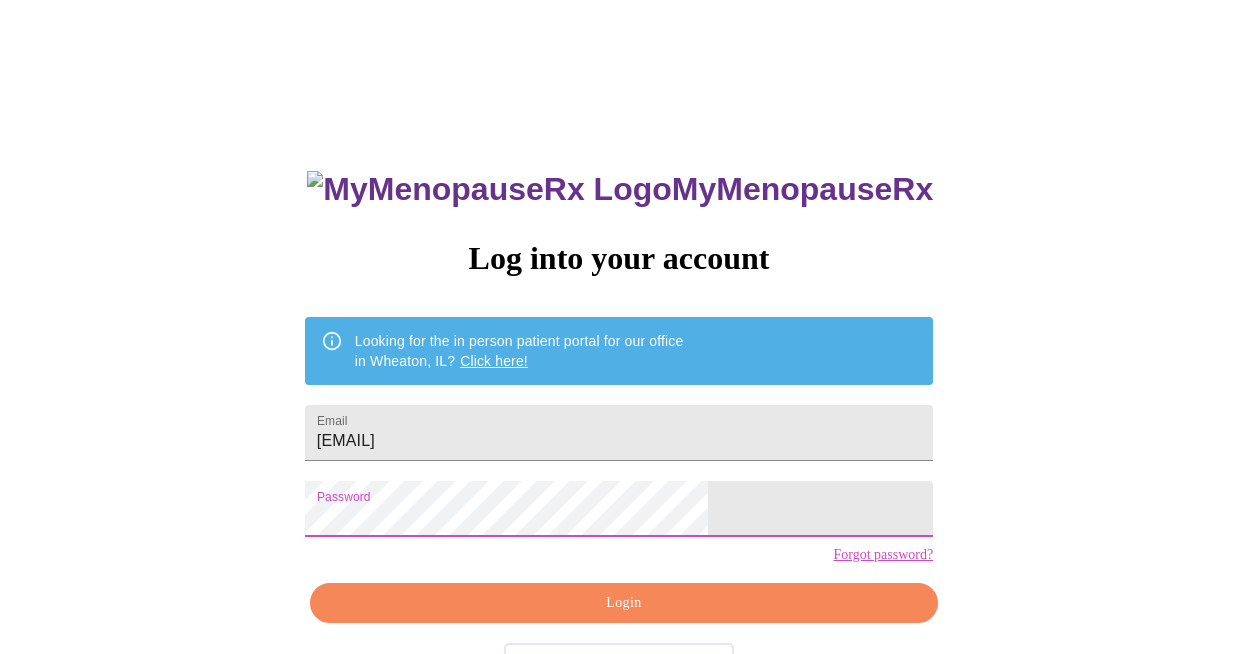 click on "Login" at bounding box center (624, 603) 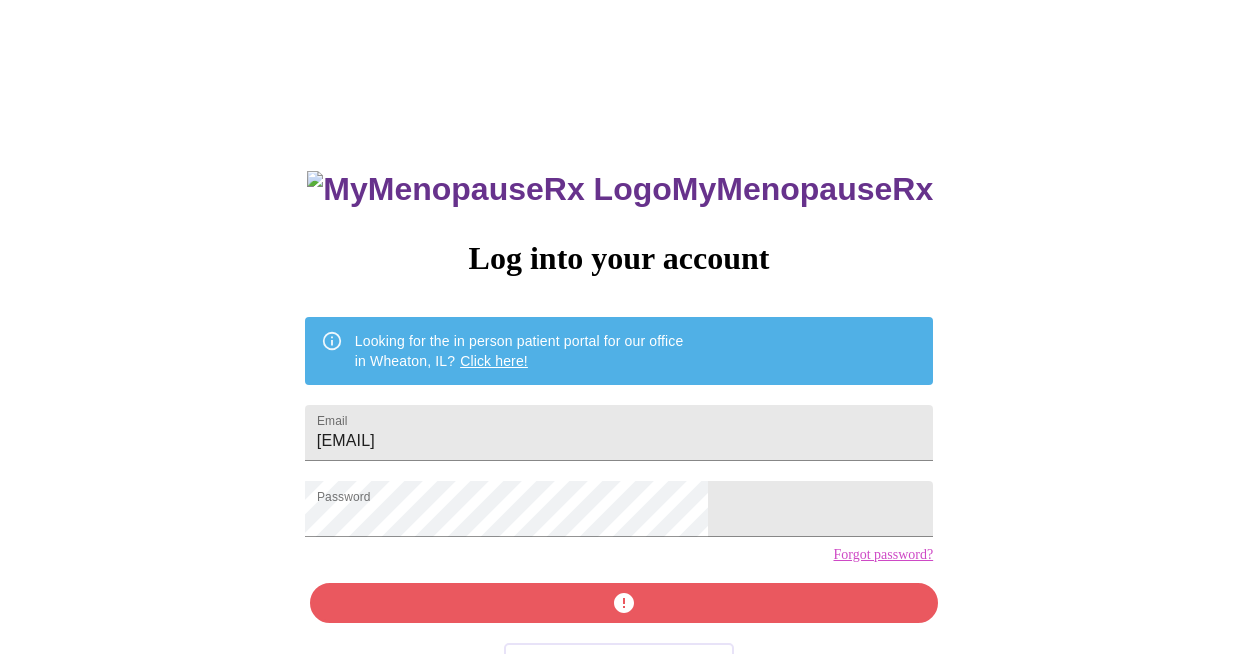 scroll, scrollTop: 69, scrollLeft: 0, axis: vertical 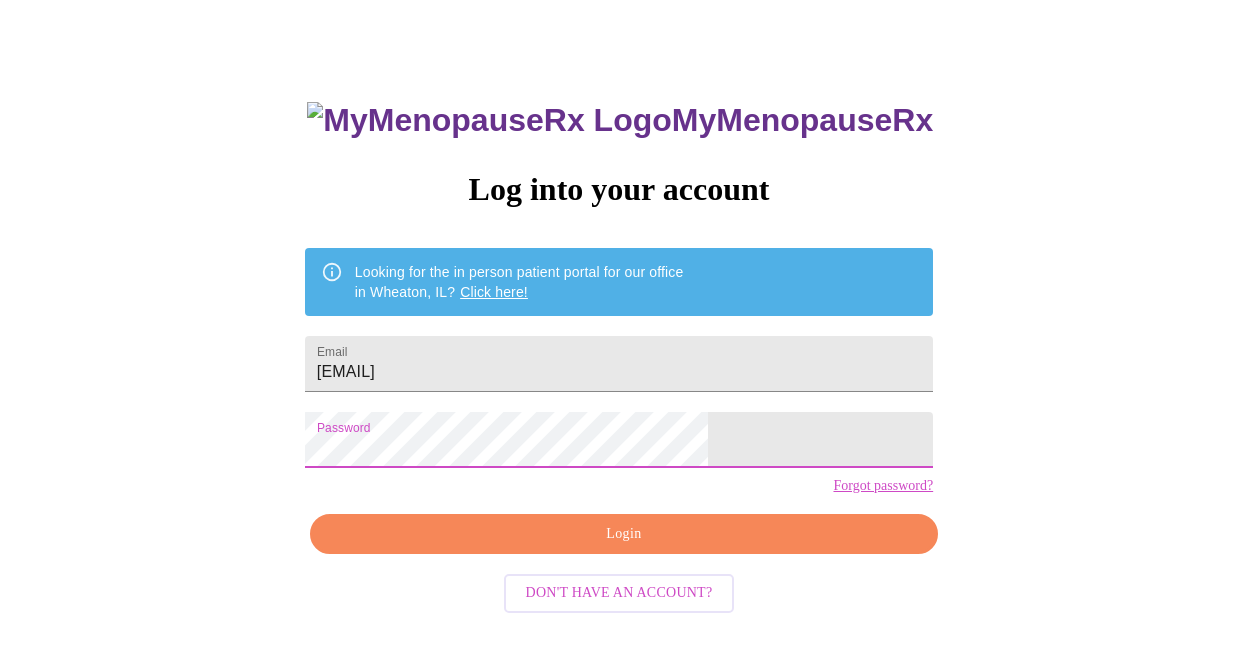 click on "Login" at bounding box center [624, 534] 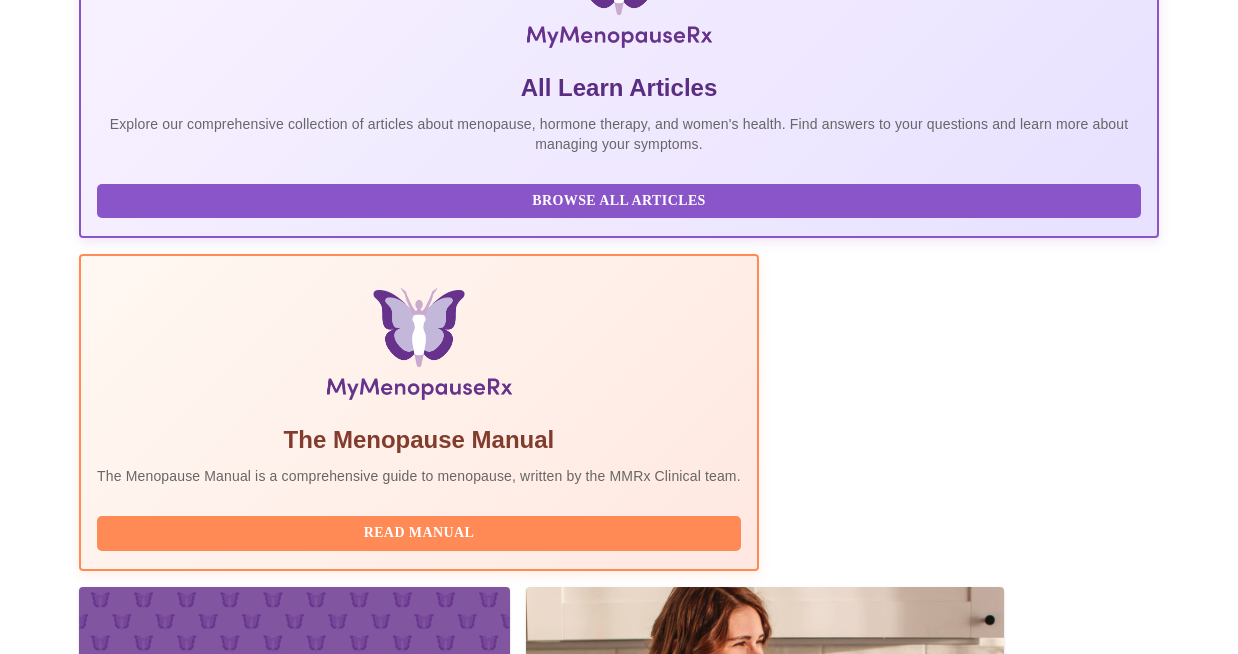 scroll, scrollTop: 0, scrollLeft: 0, axis: both 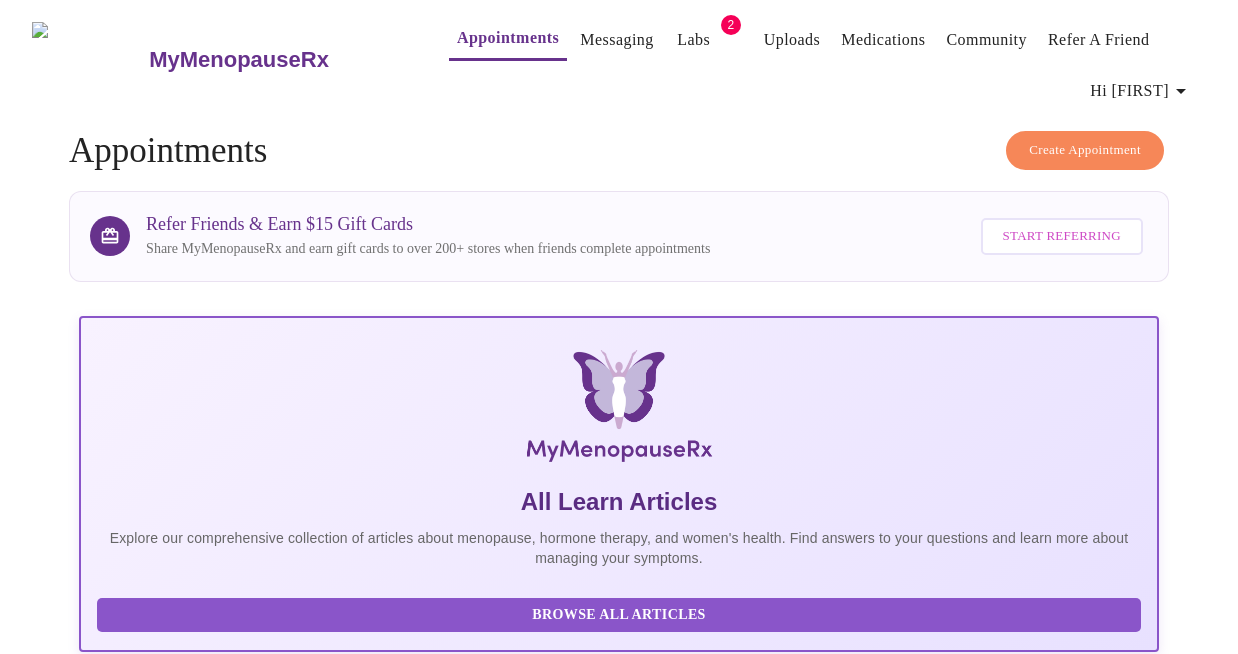 click on "Labs" at bounding box center (693, 40) 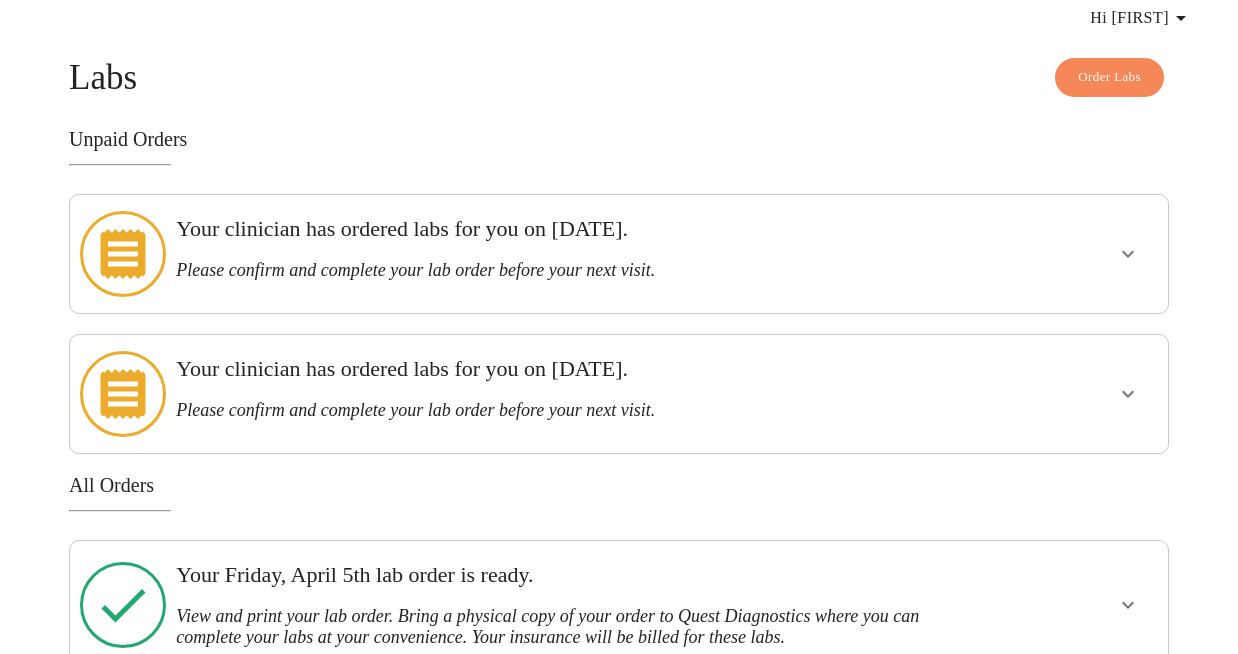 scroll, scrollTop: 72, scrollLeft: 0, axis: vertical 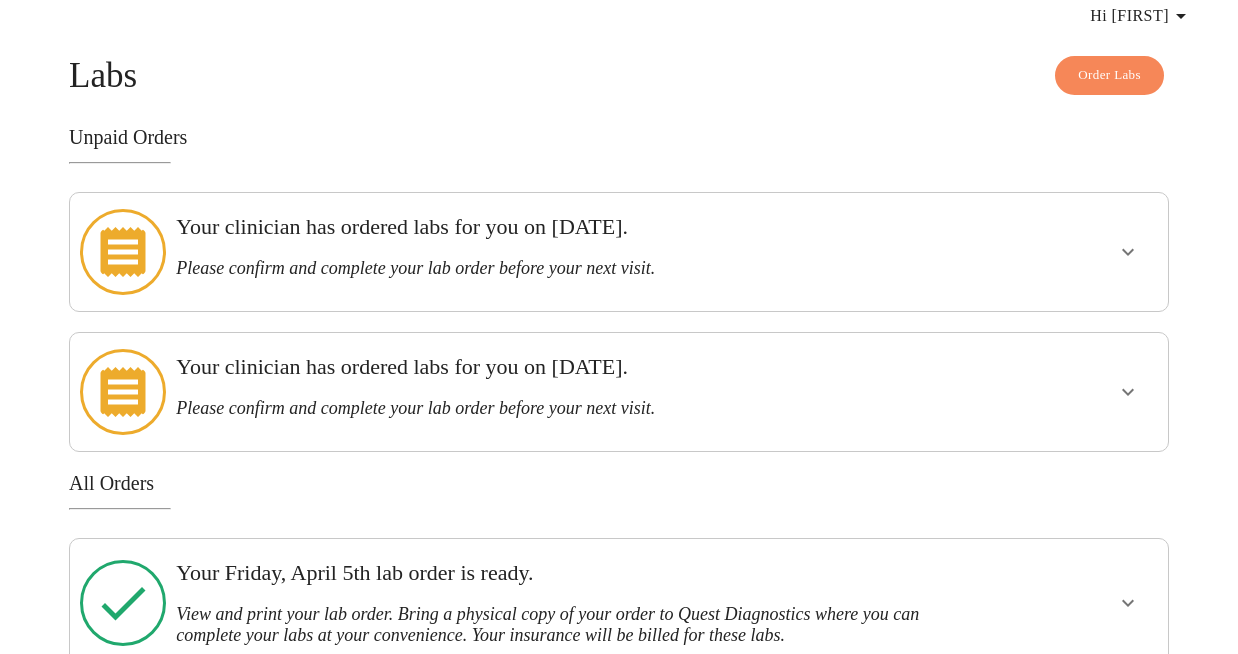 click 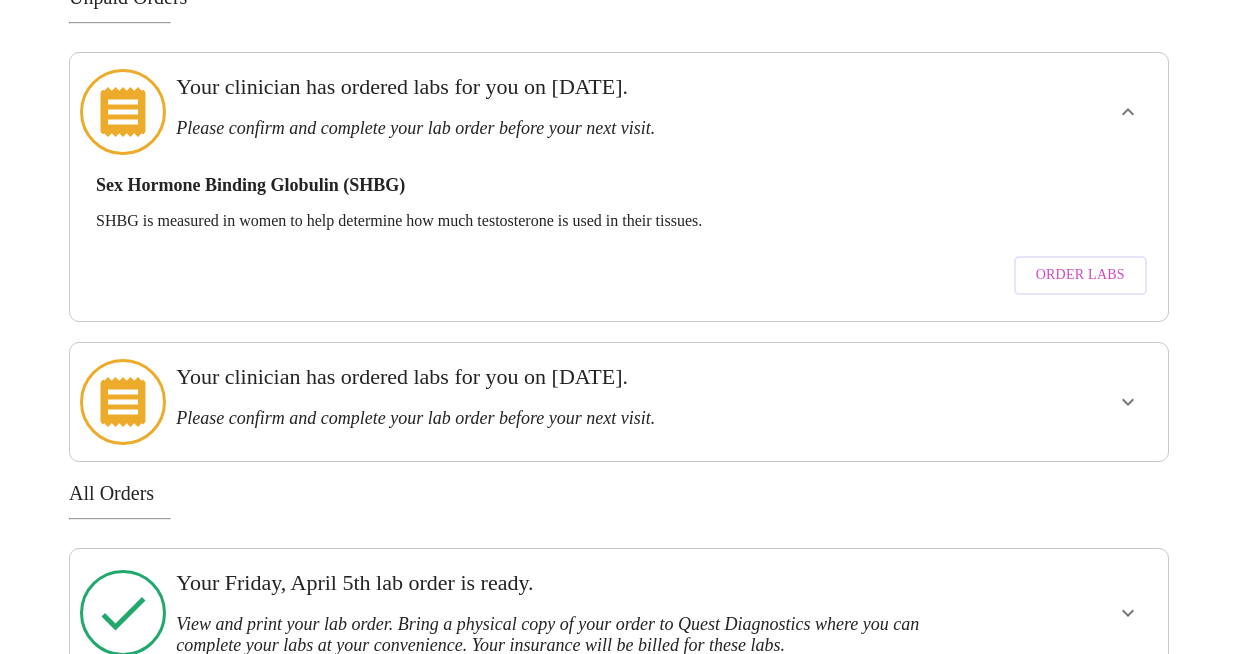 scroll, scrollTop: 211, scrollLeft: 0, axis: vertical 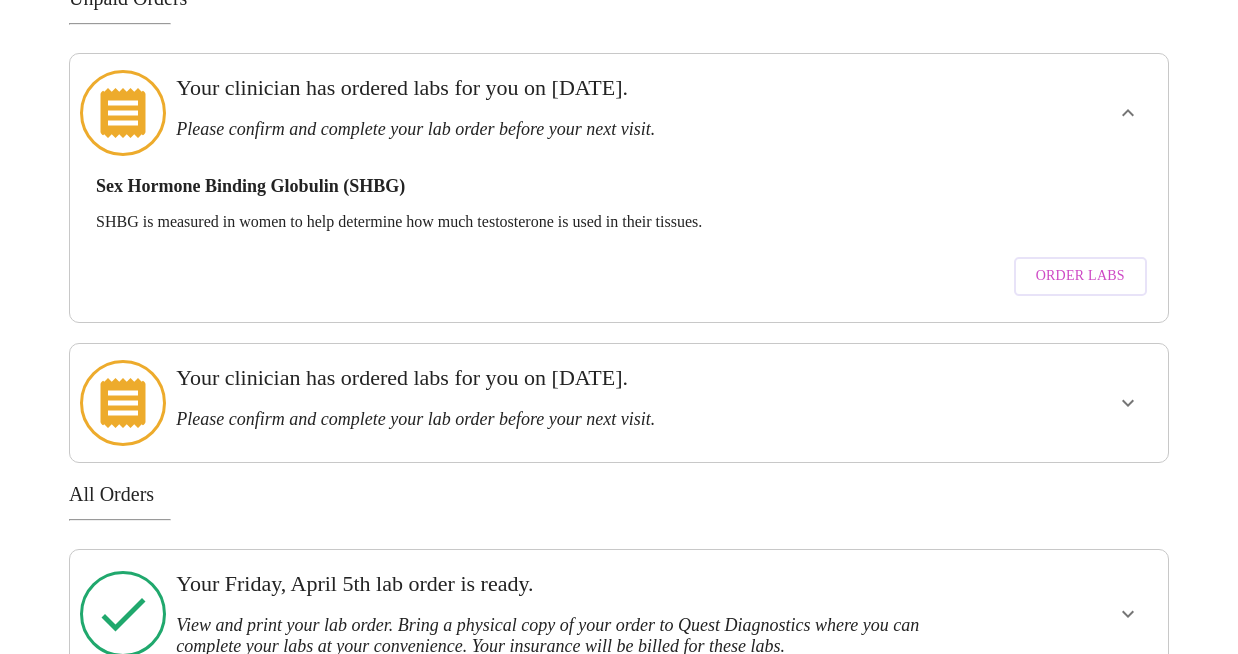 click 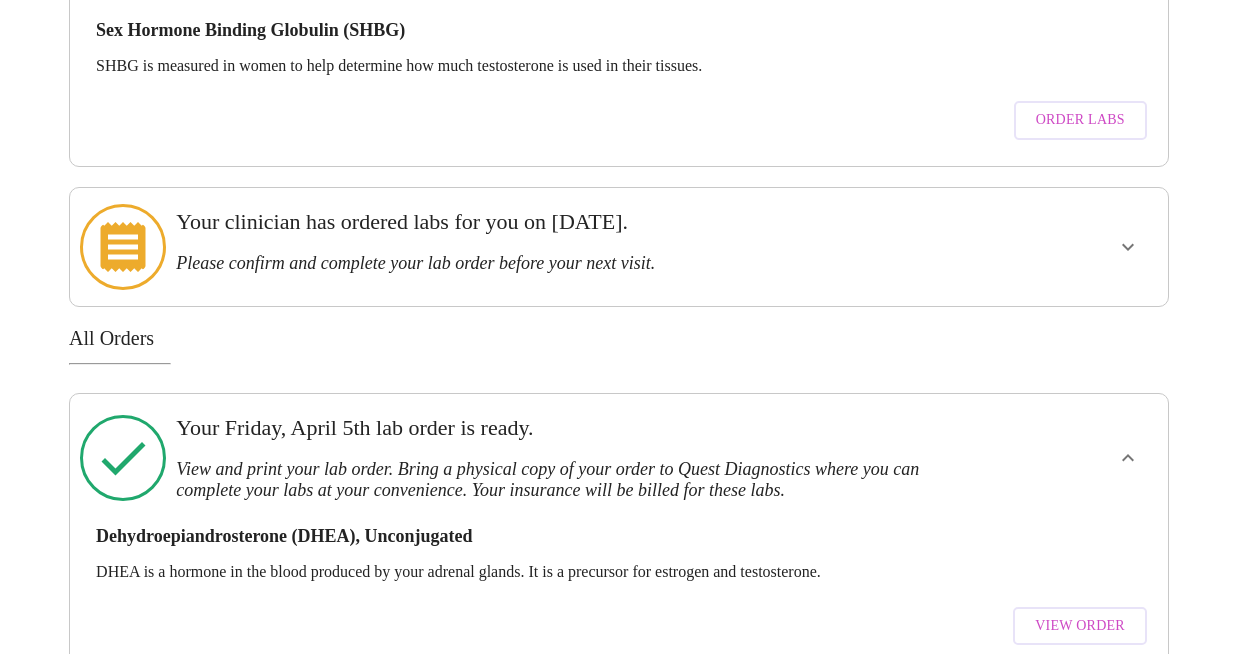 scroll, scrollTop: 0, scrollLeft: 0, axis: both 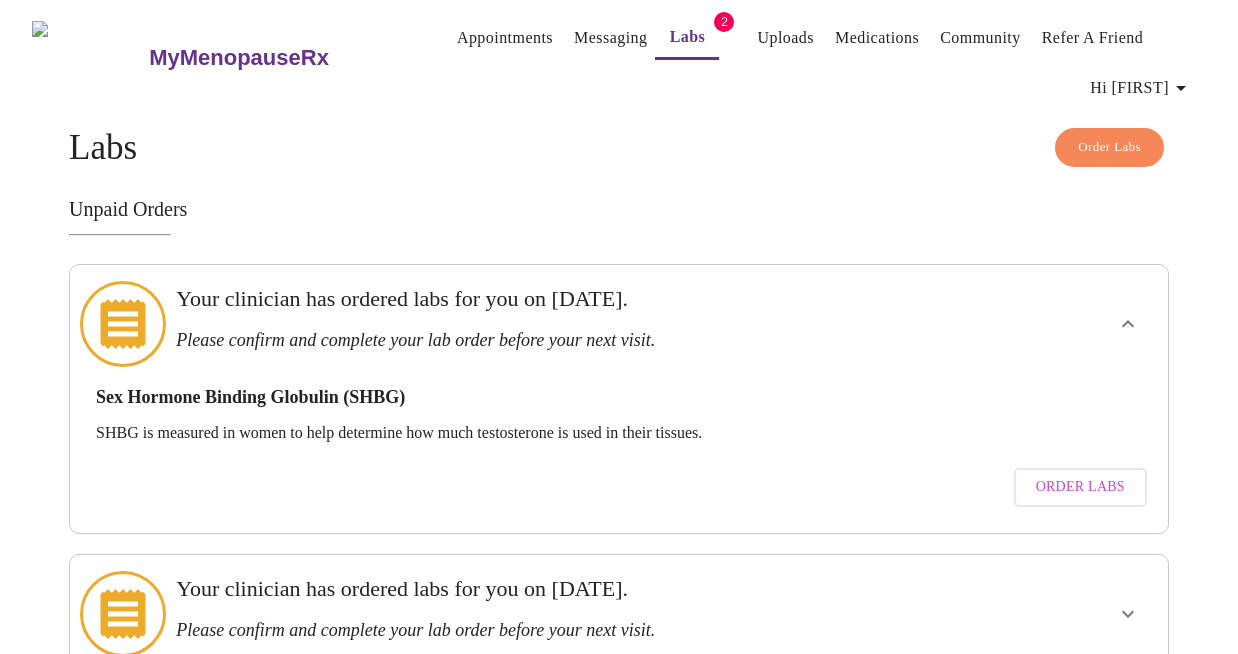 click on "Hi [FIRST]" at bounding box center [1141, 88] 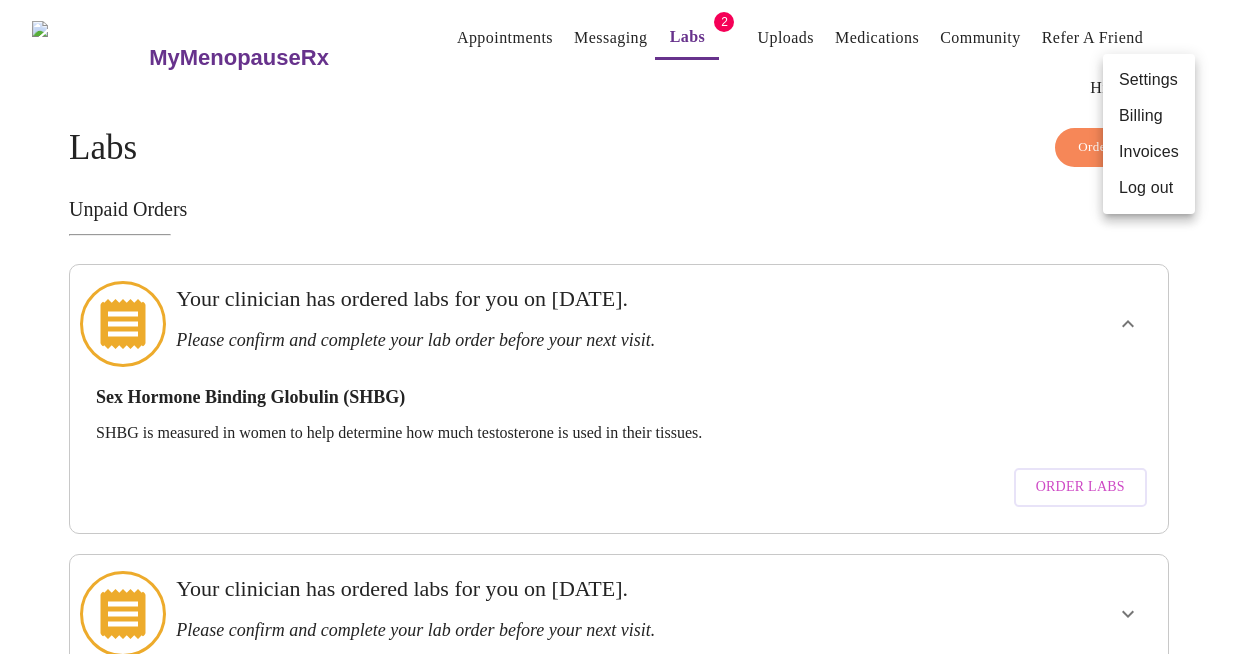 click at bounding box center (619, 327) 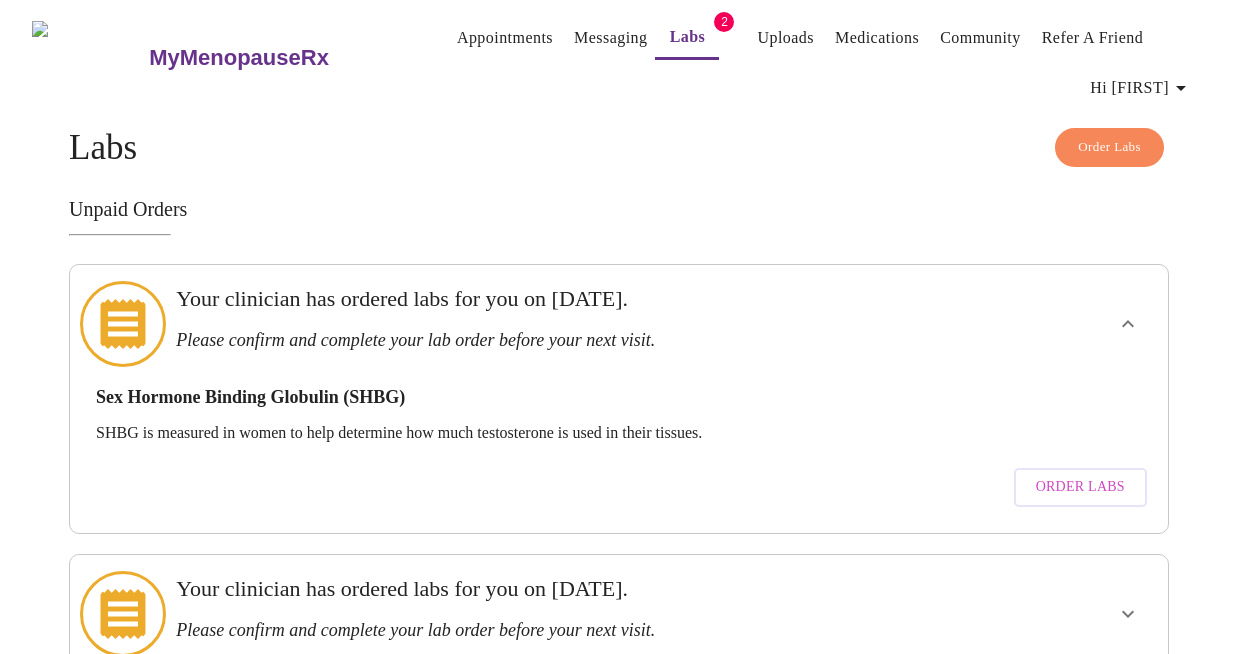 click on "Messaging" at bounding box center [610, 38] 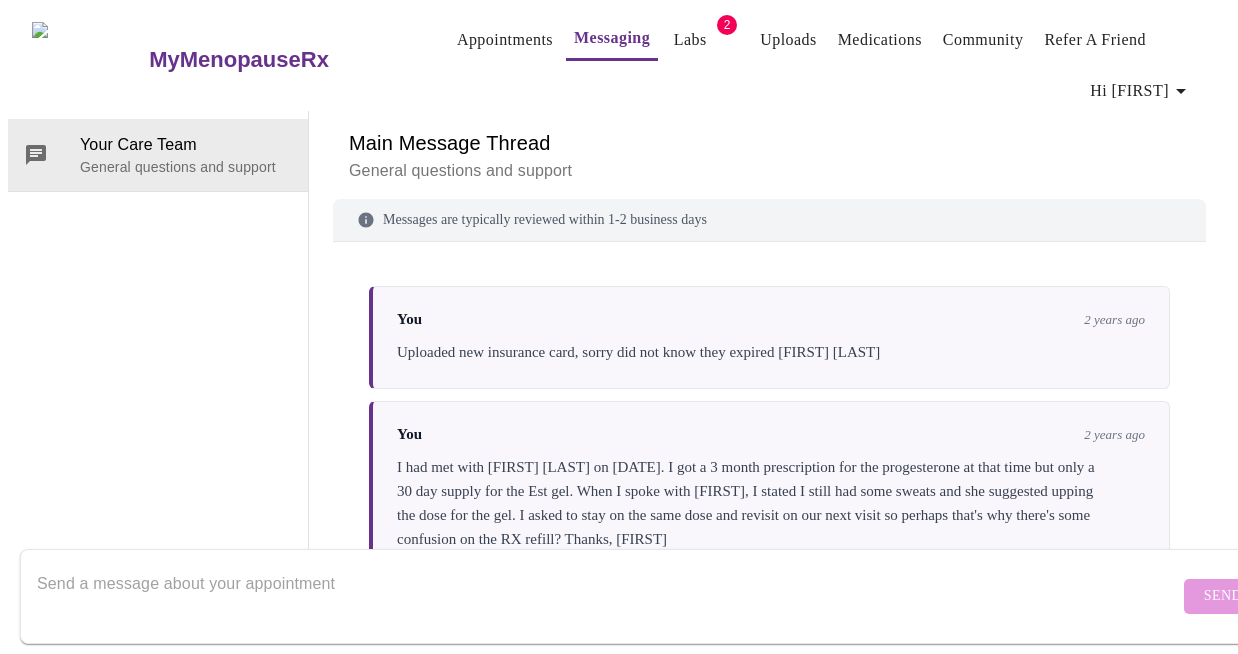 scroll, scrollTop: 103, scrollLeft: 0, axis: vertical 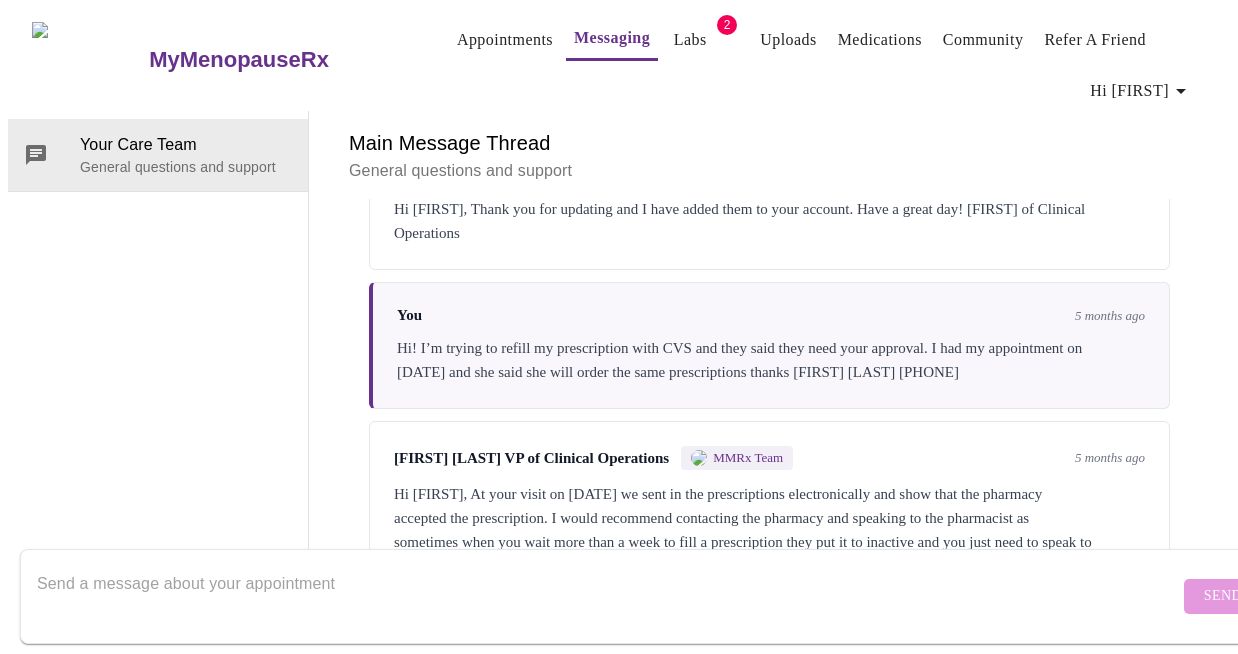 click at bounding box center [608, 596] 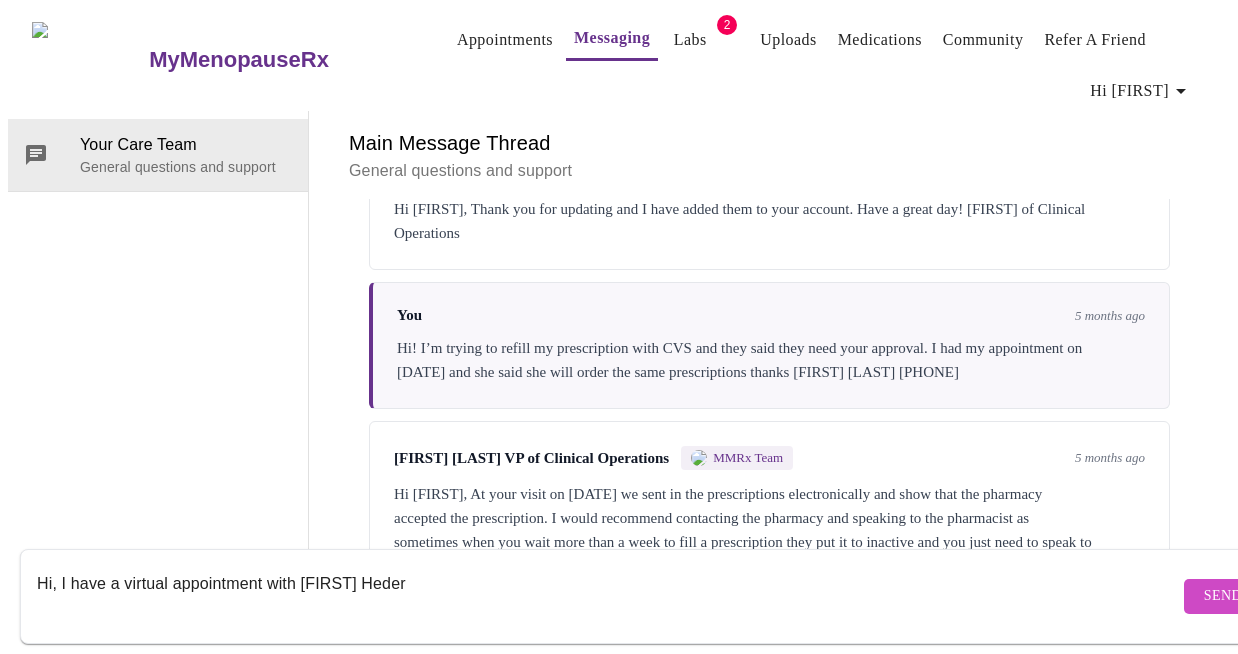 scroll, scrollTop: 5404, scrollLeft: 0, axis: vertical 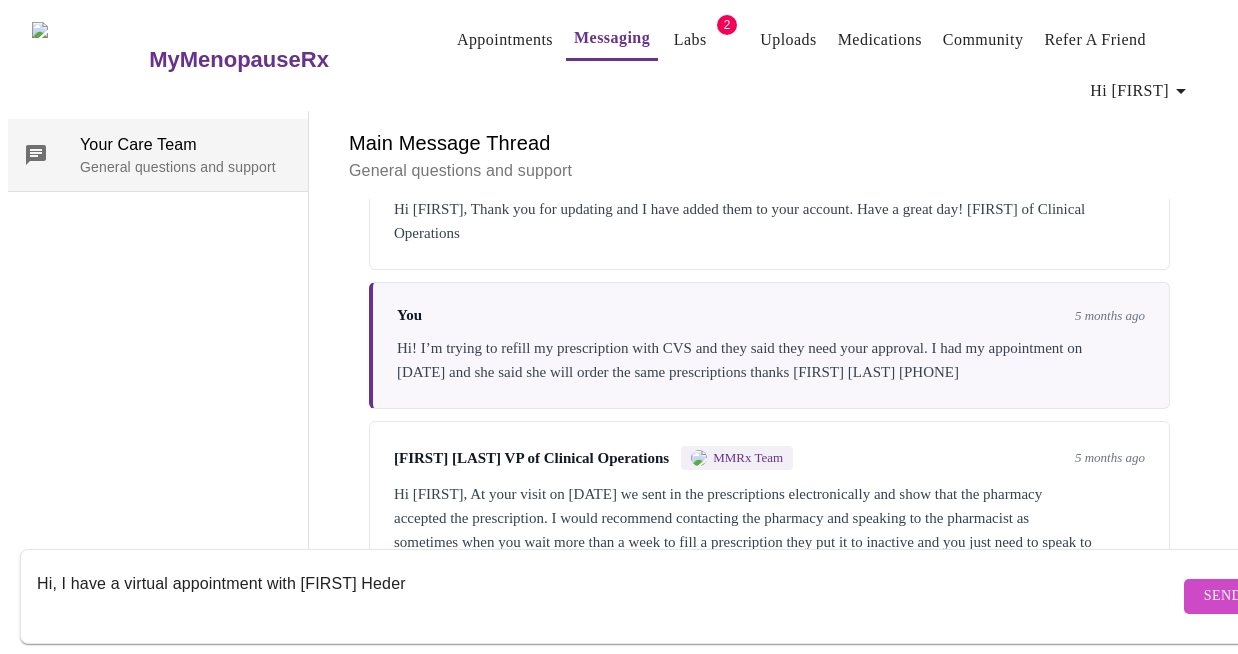 click on "Your Care Team" at bounding box center (186, 145) 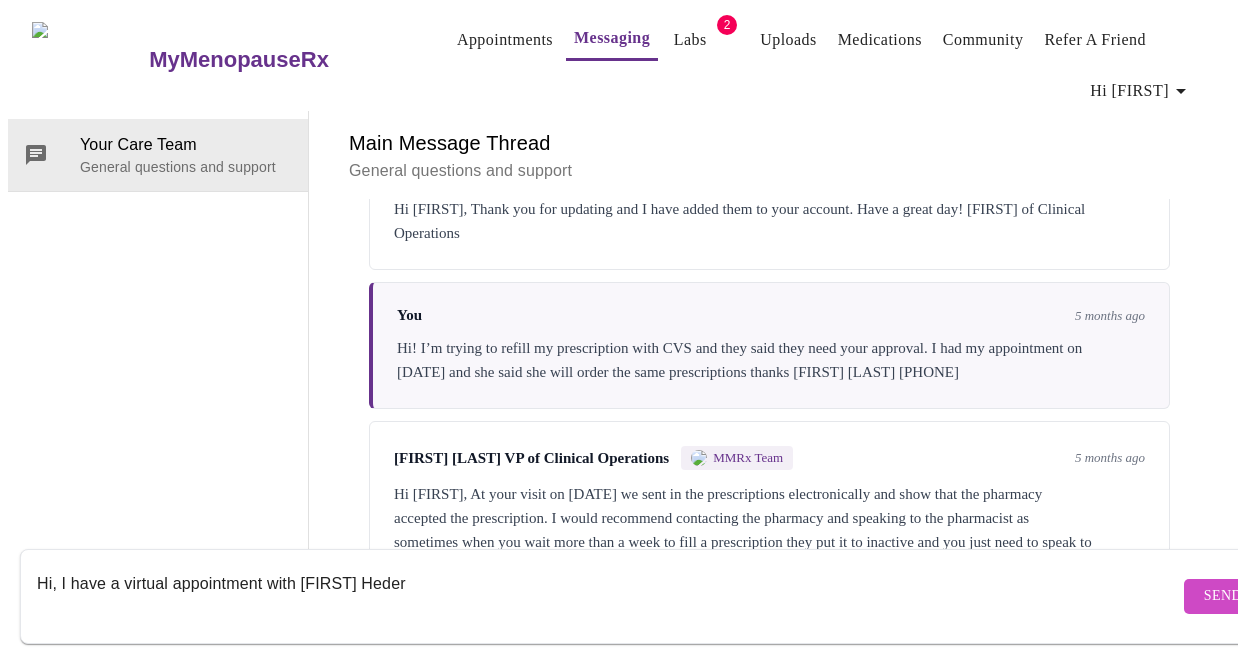 click on "Hi, I have a virtual appointment with [FIRST] Heder" at bounding box center [608, 596] 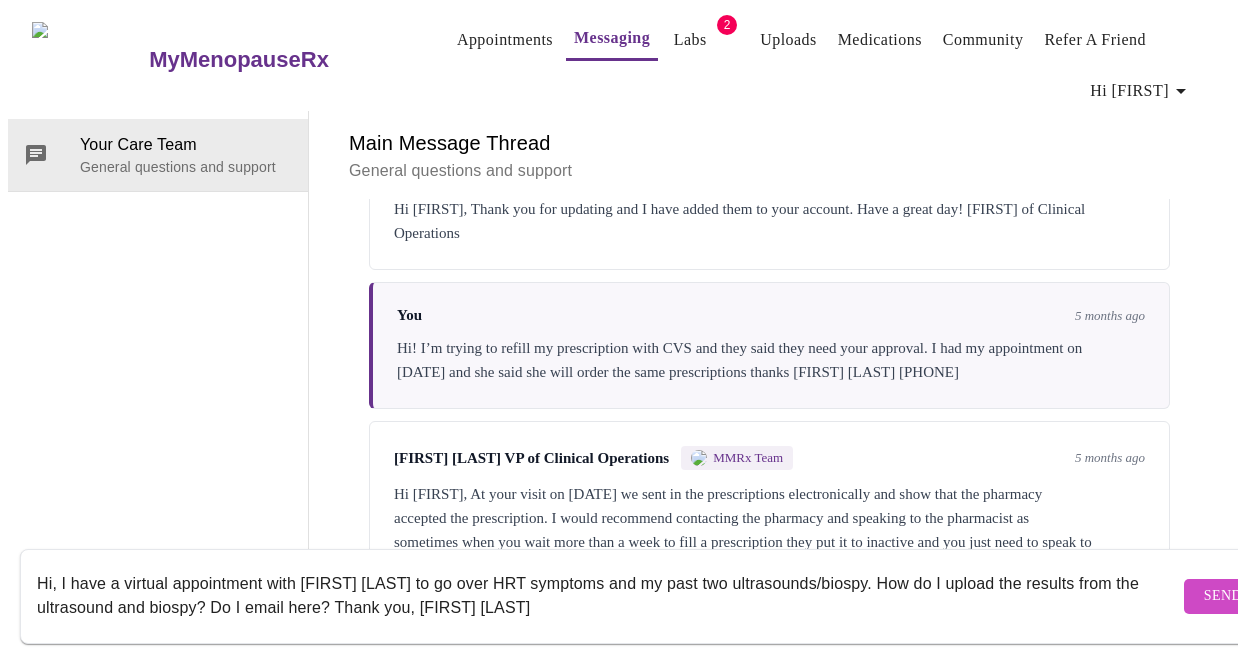 type on "Hi, I have a virtual appointment with [FIRST] [LAST] to go over HRT symptoms and my past two ultrasounds/biospy. How do I upload the results from the ultrasound and biospy? Do I email here? Thank you, [FIRST] [LAST]" 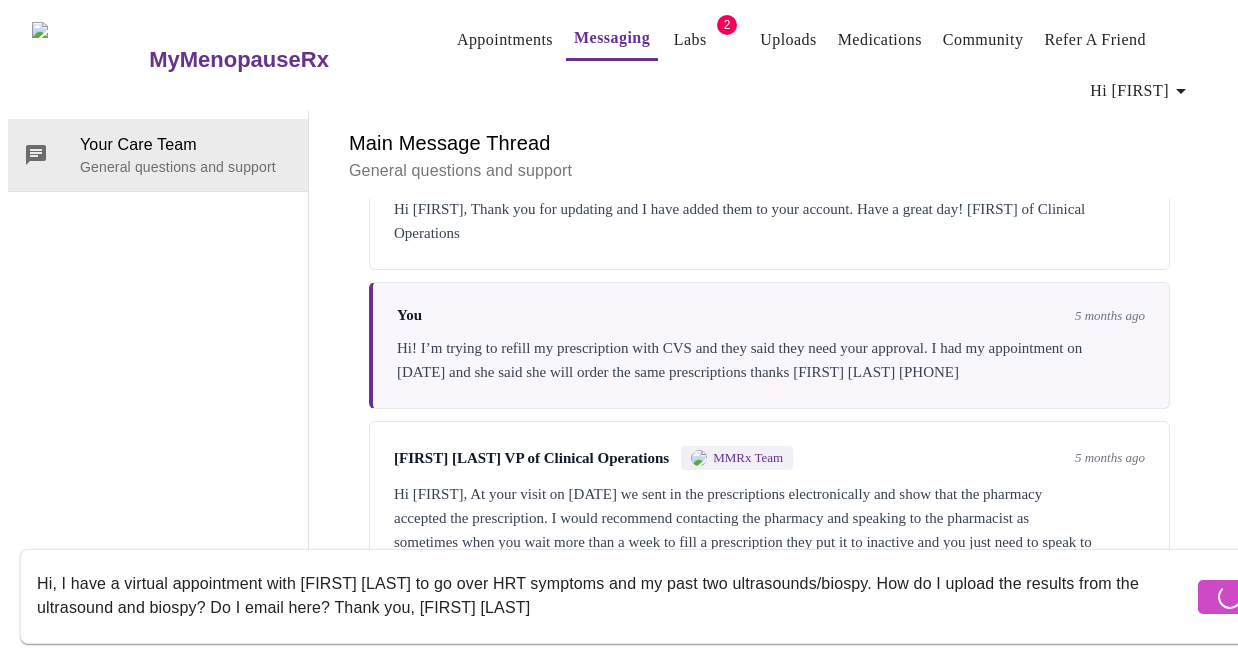 type 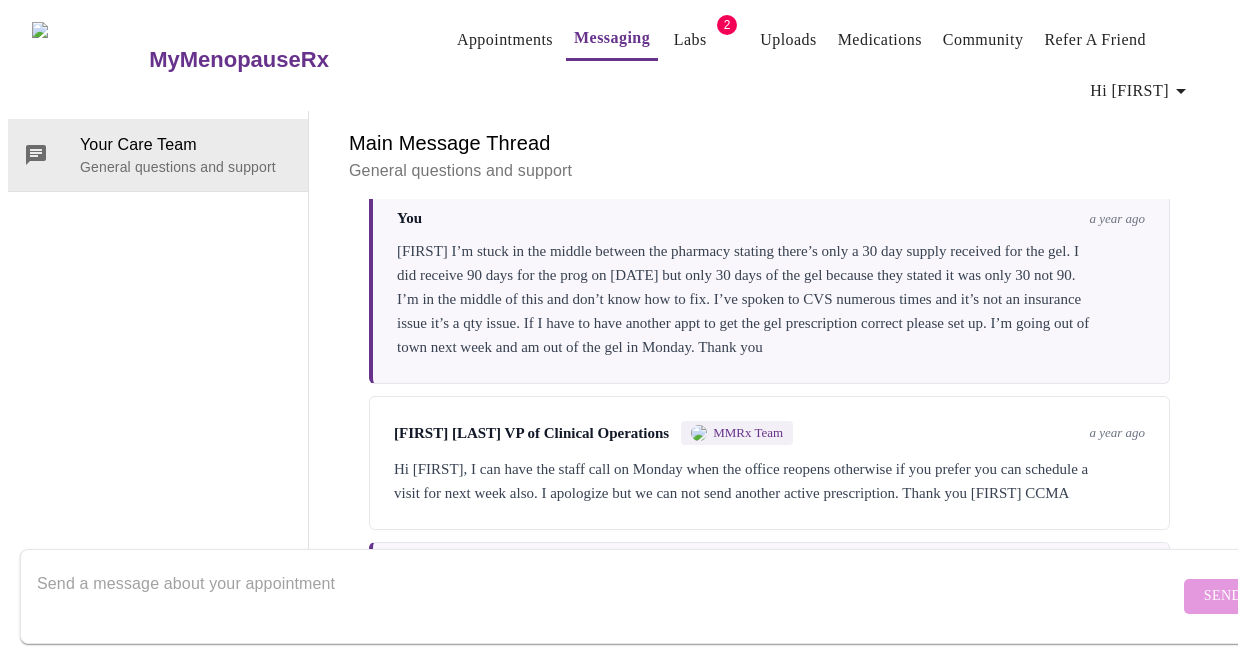 scroll, scrollTop: 1492, scrollLeft: 0, axis: vertical 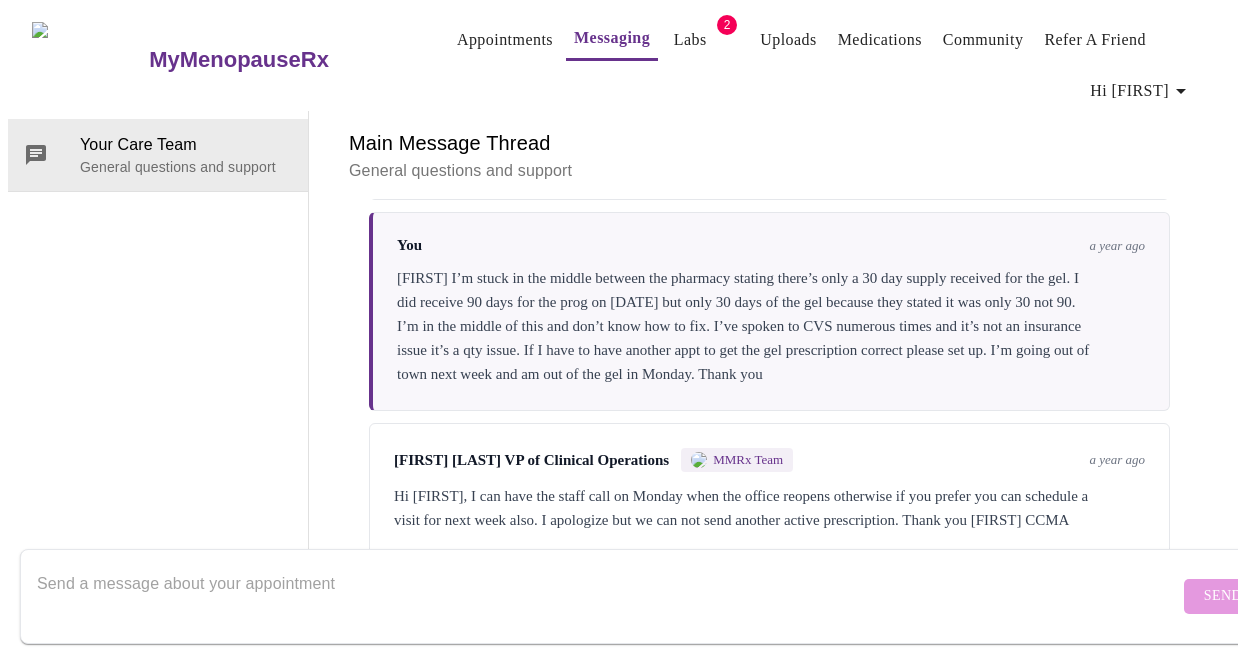 click on "Uploads" at bounding box center [788, 40] 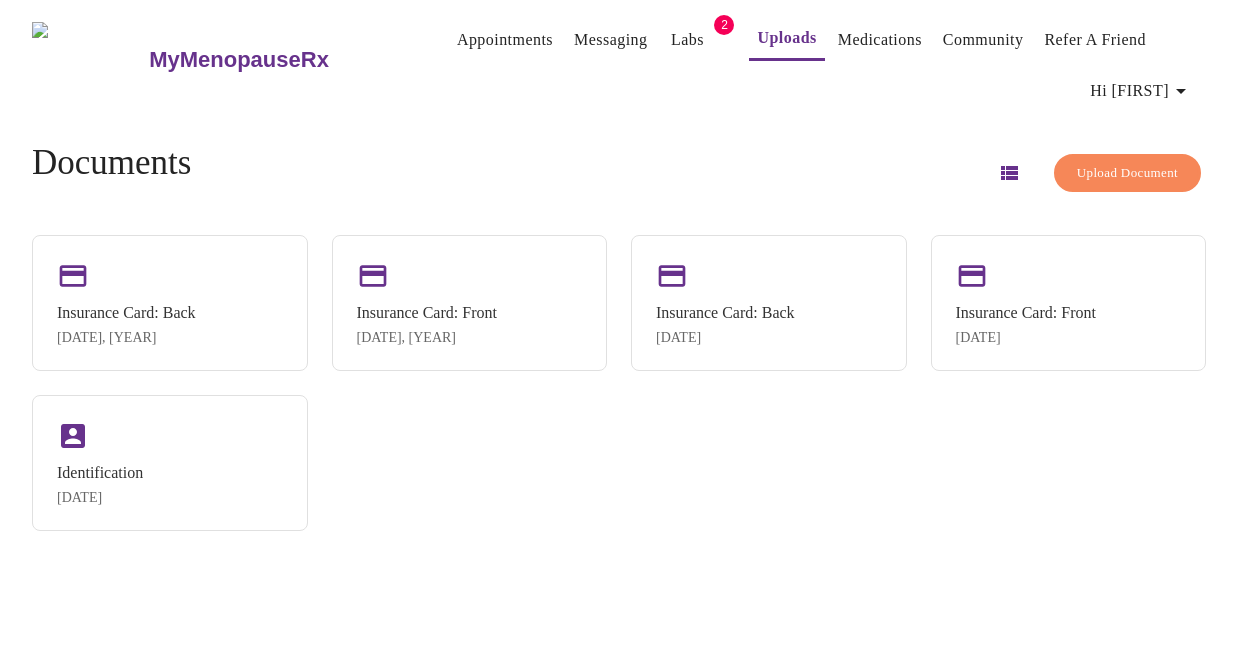 click on "Upload Document" at bounding box center (1127, 173) 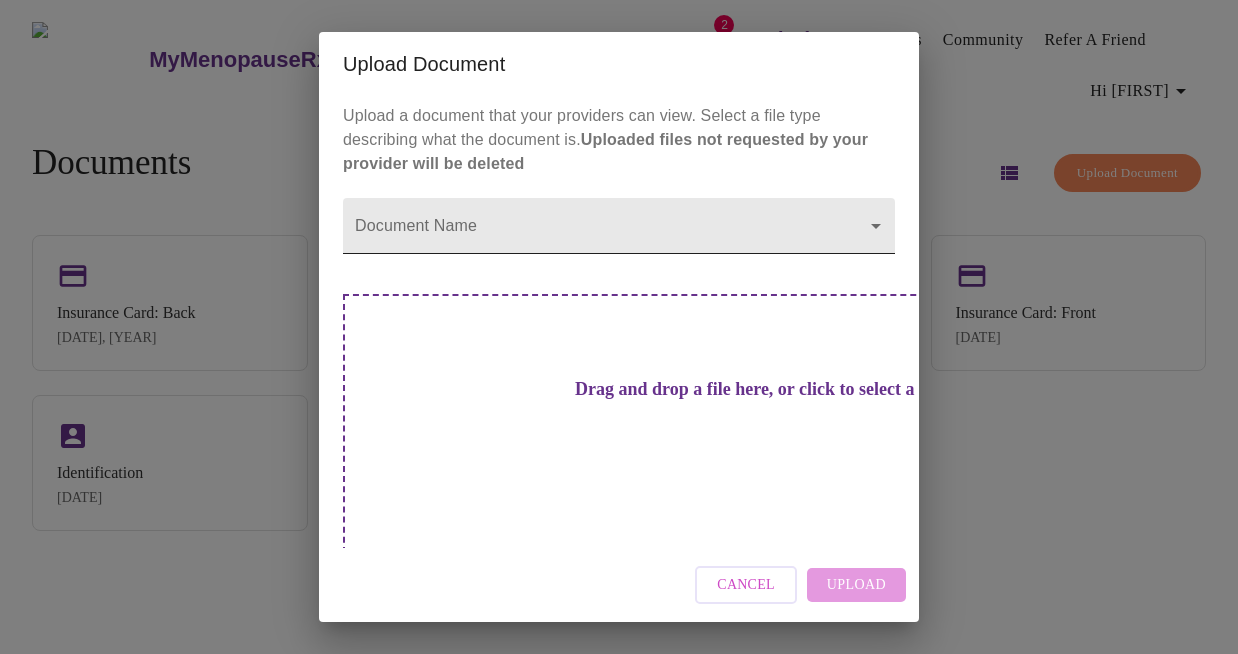 click on "MyMenopauseRx Appointments Messaging Labs 2 Uploads Medications Community Refer a Friend Hi [FIRST]   Documents Upload Document Insurance Card: Back [DATE] Insurance Card: Front [DATE] Insurance Card: Back [DATE] Insurance Card: Front [DATE] Identification [DATE] Settings Billing Invoices Log out Upload Document Upload a document that your providers can view. Select a file type describing what the document is. Uploaded files not requested by your provider will be deleted Document Name ​ Drag and drop a file here, or click to select a file Cancel Upload" at bounding box center [619, 335] 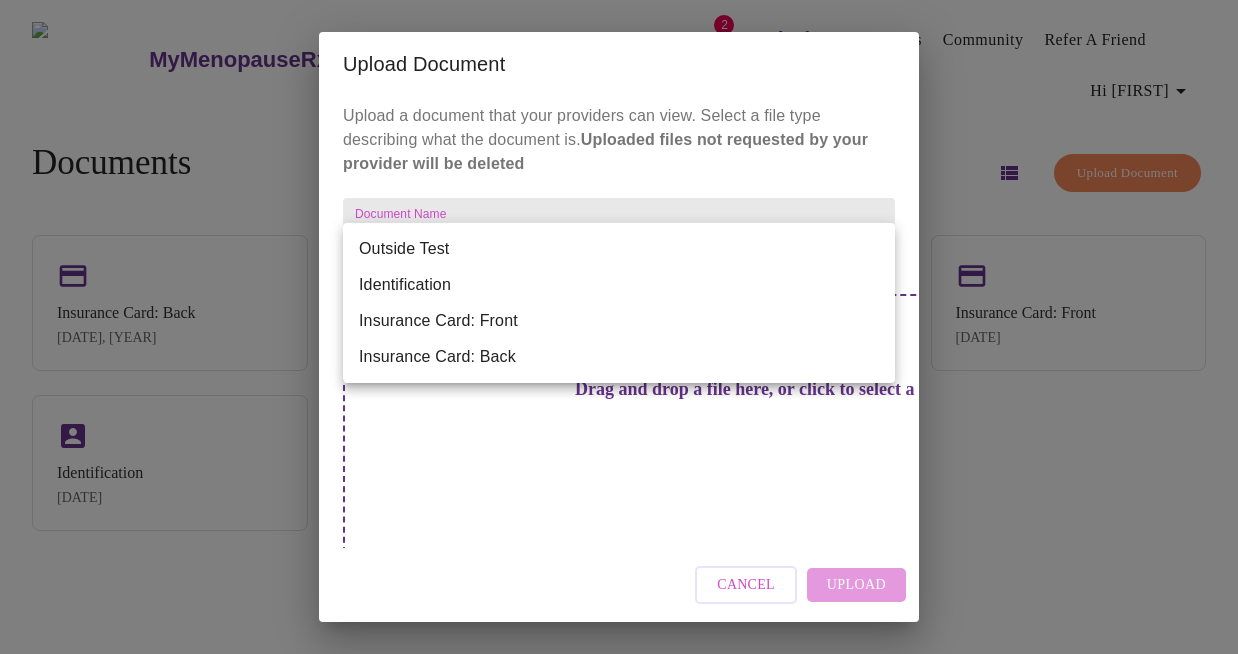 click on "Outside Test" at bounding box center (619, 249) 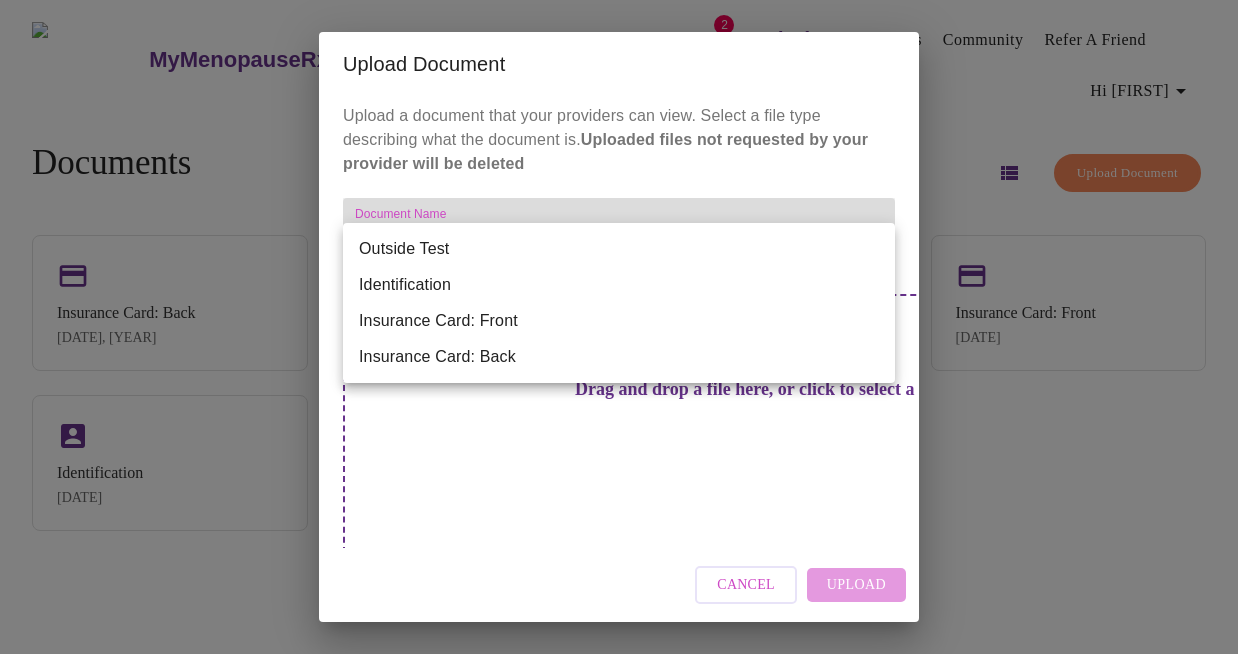 type on "Outside Test" 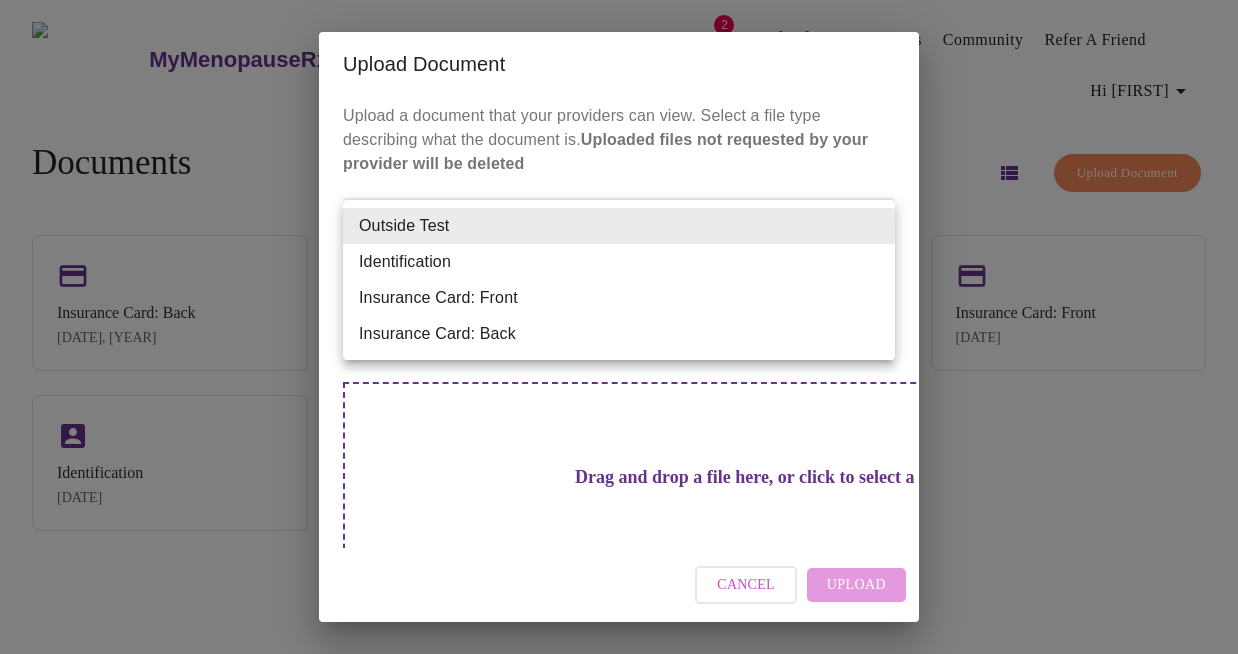 click on "MyMenopauseRx Appointments Messaging Labs 2 Uploads Medications Community Refer a Friend Hi [FIRST]   Documents Upload Document Insurance Card: Back [DATE] Insurance Card: Front [DATE] Insurance Card: Back [DATE] Insurance Card: Front [DATE] Identification [DATE] Settings Billing Invoices Log out Upload Document Upload a document that your providers can view. Select a file type describing what the document is. Uploaded files not requested by your provider will be deleted Document Name Outside Test Outside Test Please only upload outside tests if they were originally ordered by your provider at MyMenopauseRx. Once you upload your testing results, a provider will review them within 2 business days. Drag and drop a file here, or click to select a file Cancel Upload Outside Test Identification Insurance Card: Front Insurance Card: Back" at bounding box center [619, 335] 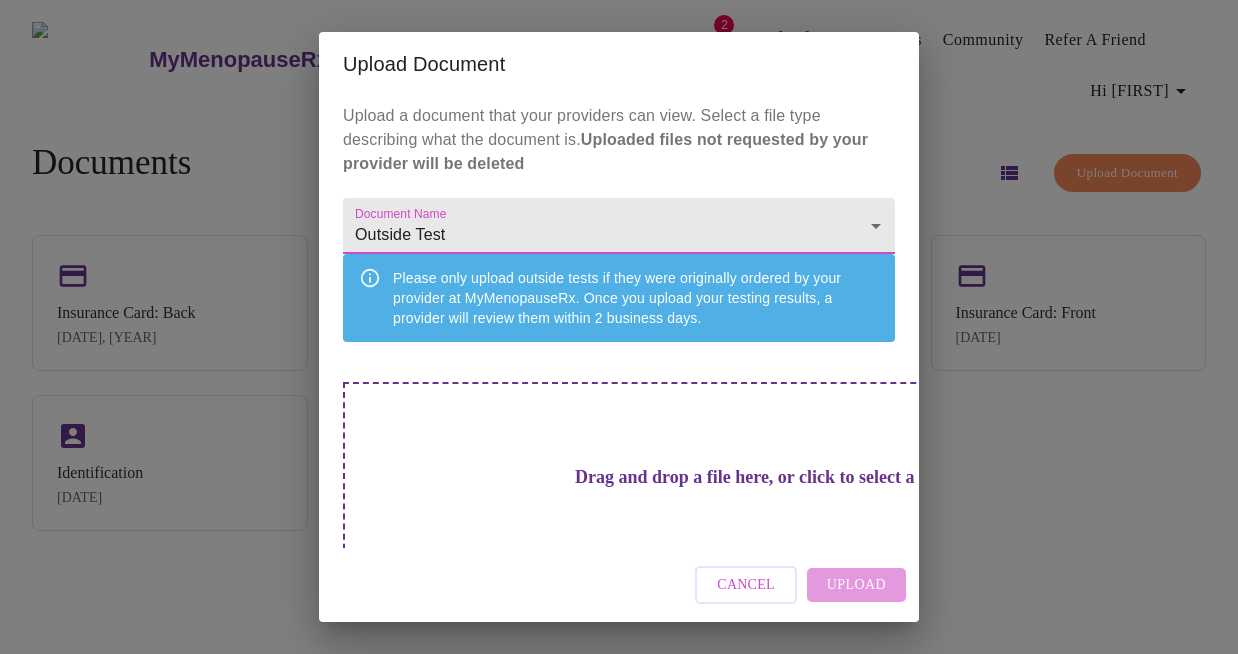 click on "MyMenopauseRx Appointments Messaging Labs 2 Uploads Medications Community Refer a Friend Hi [FIRST] Documents Upload Document Insurance Card: Back [DATE] Insurance Card: Front [DATE] Insurance Card: Back [DATE] Insurance Card: Front [DATE] Identification [DATE] Settings Billing Invoices Log out Upload Document Upload a document that your providers can view. Select a file type describing what the document is. Uploaded files not requested by your provider will be deleted Document Name Outside Test Outside Test Please only upload outside tests if they were originally ordered by your provider at MyMenopauseRx. Once you upload your testing results, a provider will review them within 2 business days. Drag and drop a file here, or click to select a file Cancel Upload" at bounding box center [619, 335] 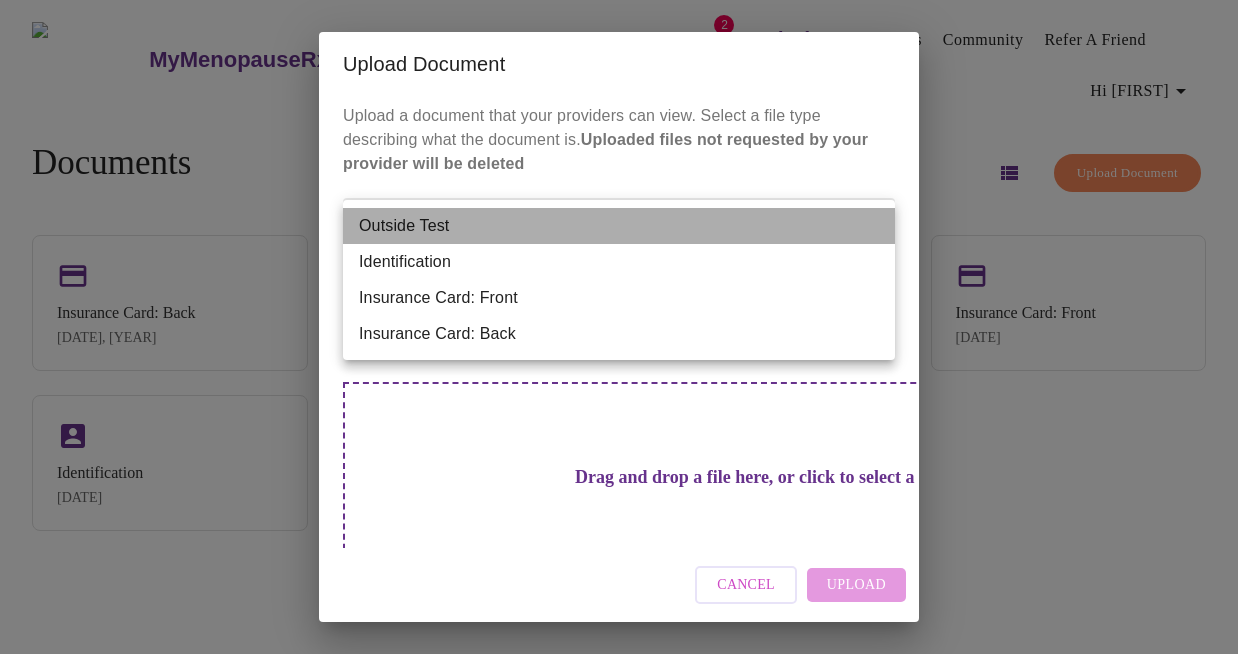 click on "Outside Test" at bounding box center (619, 226) 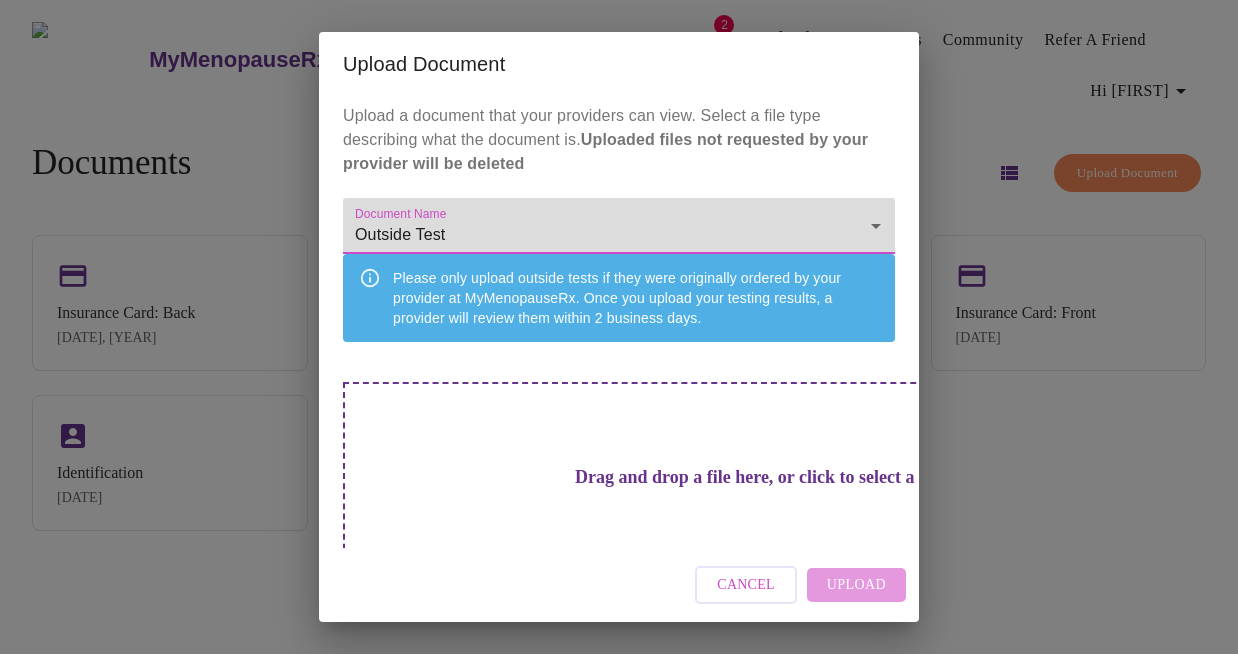 scroll, scrollTop: 62, scrollLeft: 0, axis: vertical 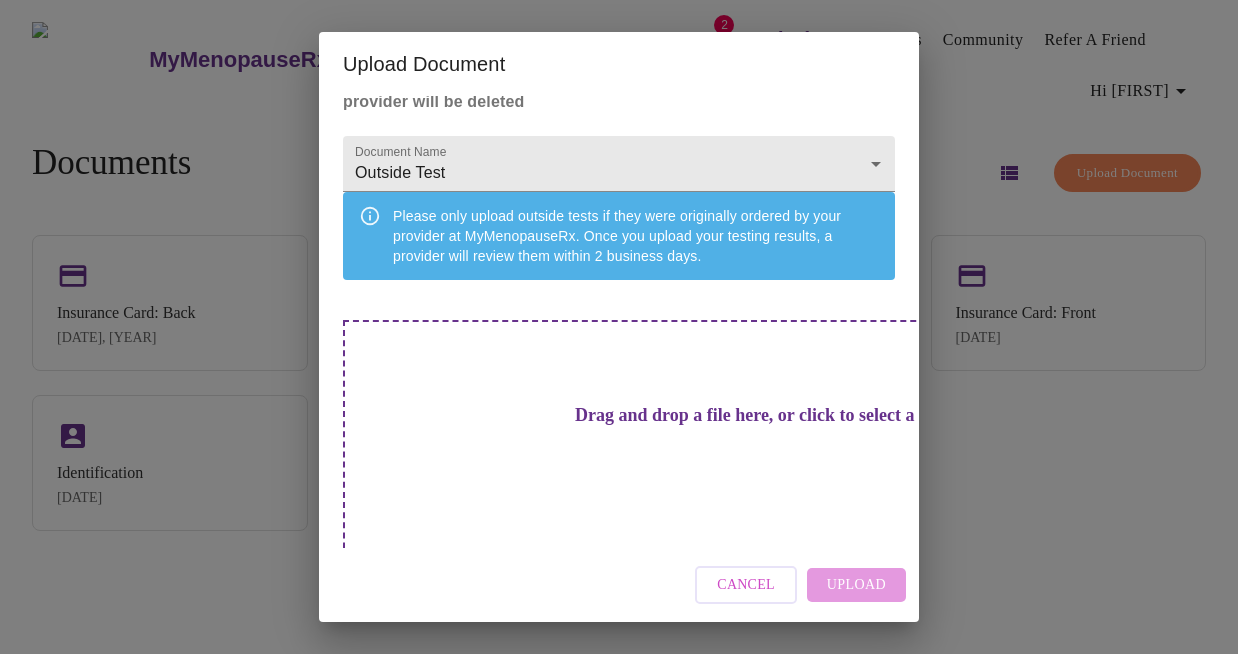 click on "Upload Document Upload a document that your providers can view. Select a file type describing what the document is. Uploaded files not requested by your provider will be deleted Document Name Outside Test Outside Test Please only upload outside tests if they were originally ordered by your provider at MyMenopauseRx. Once you upload your testing results, a provider will review them within 2 business days. Drag and drop a file here, or click to select a file Cancel Upload" at bounding box center [619, 327] 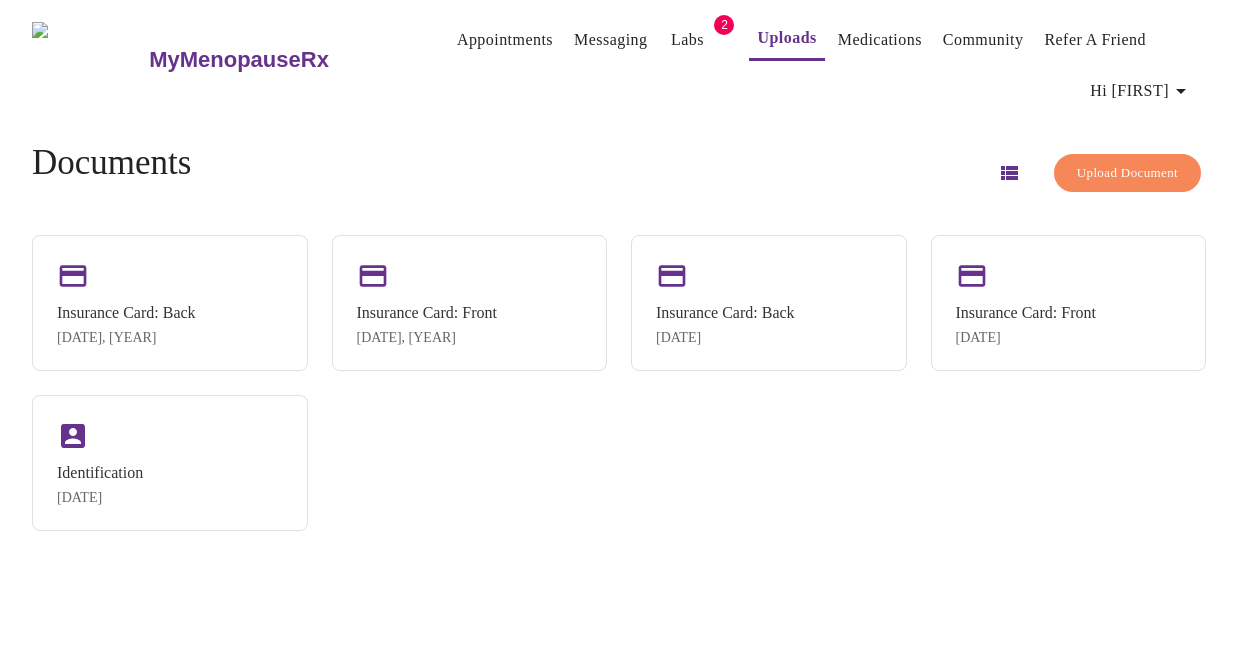 click on "Messaging" at bounding box center (610, 40) 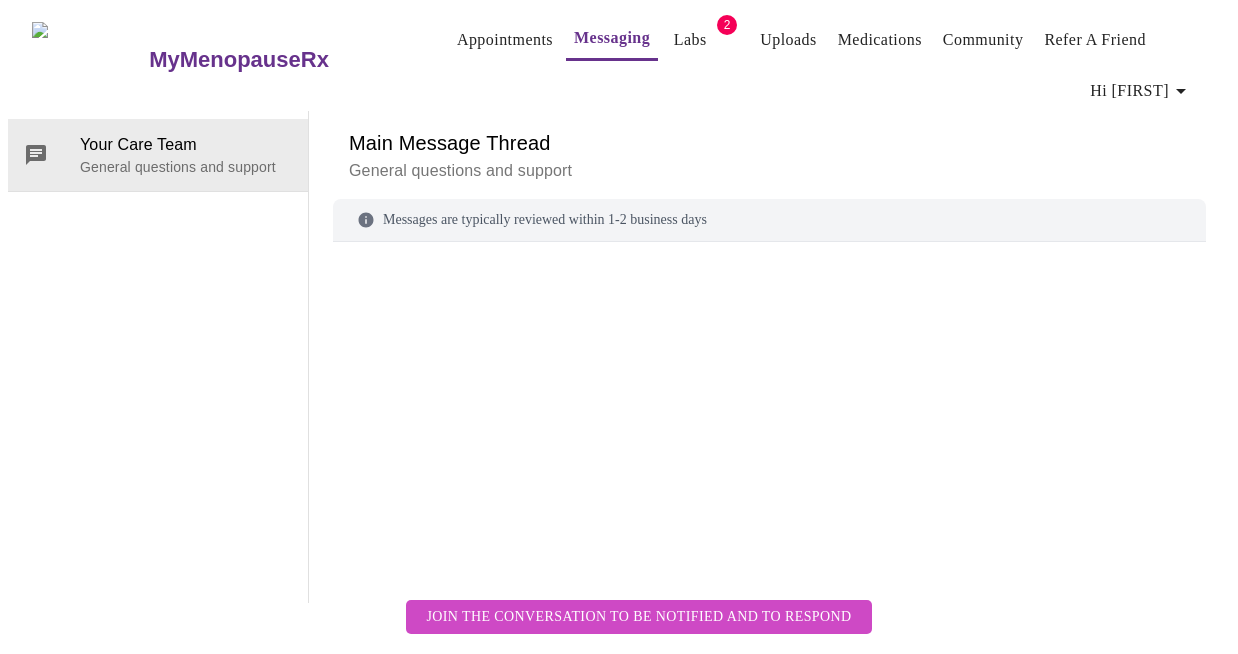 scroll, scrollTop: 103, scrollLeft: 0, axis: vertical 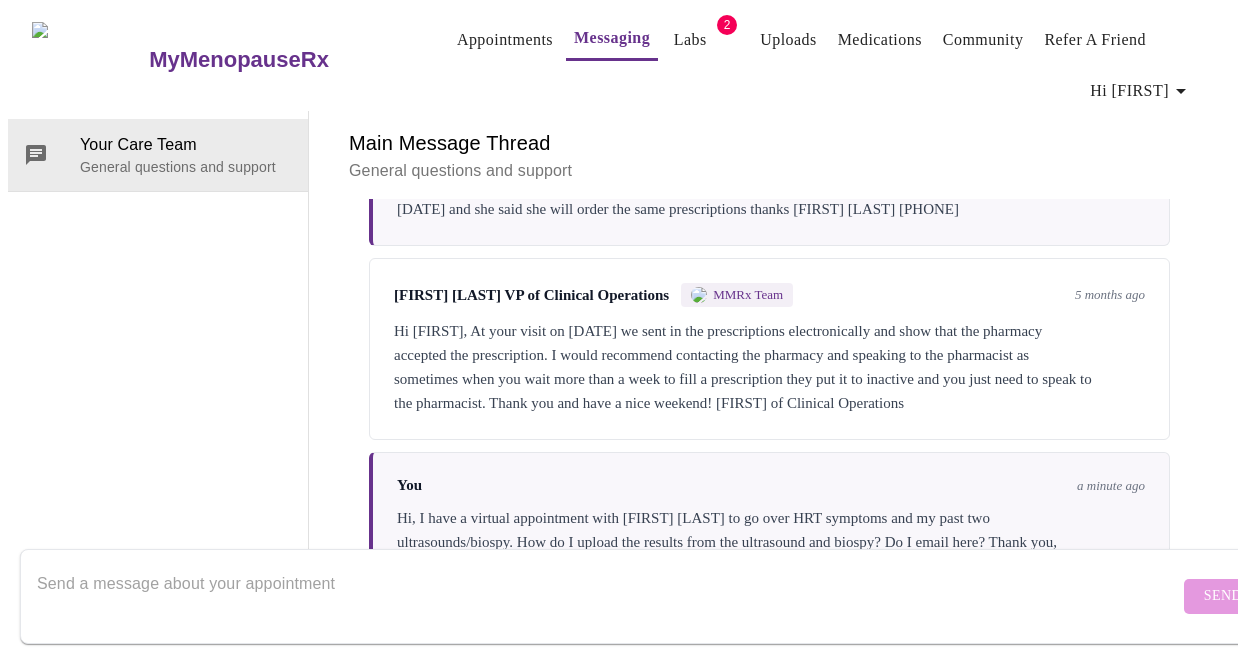 click at bounding box center (608, 596) 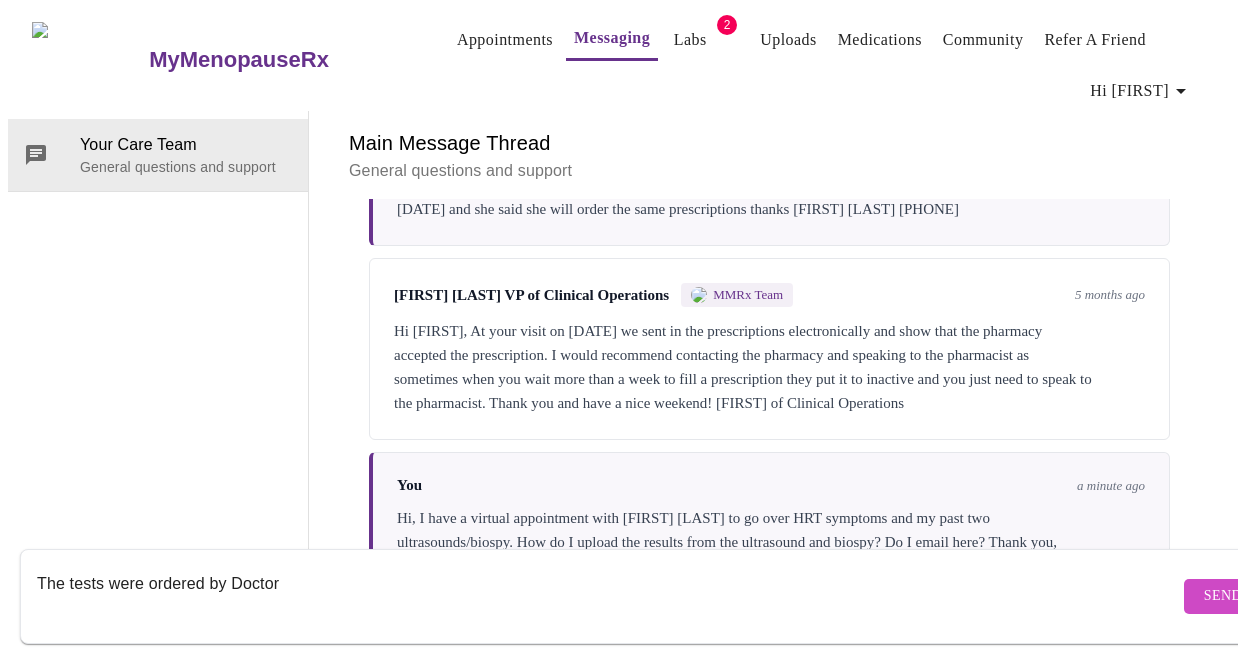 click on "The tests were ordered by Doctor" at bounding box center (608, 596) 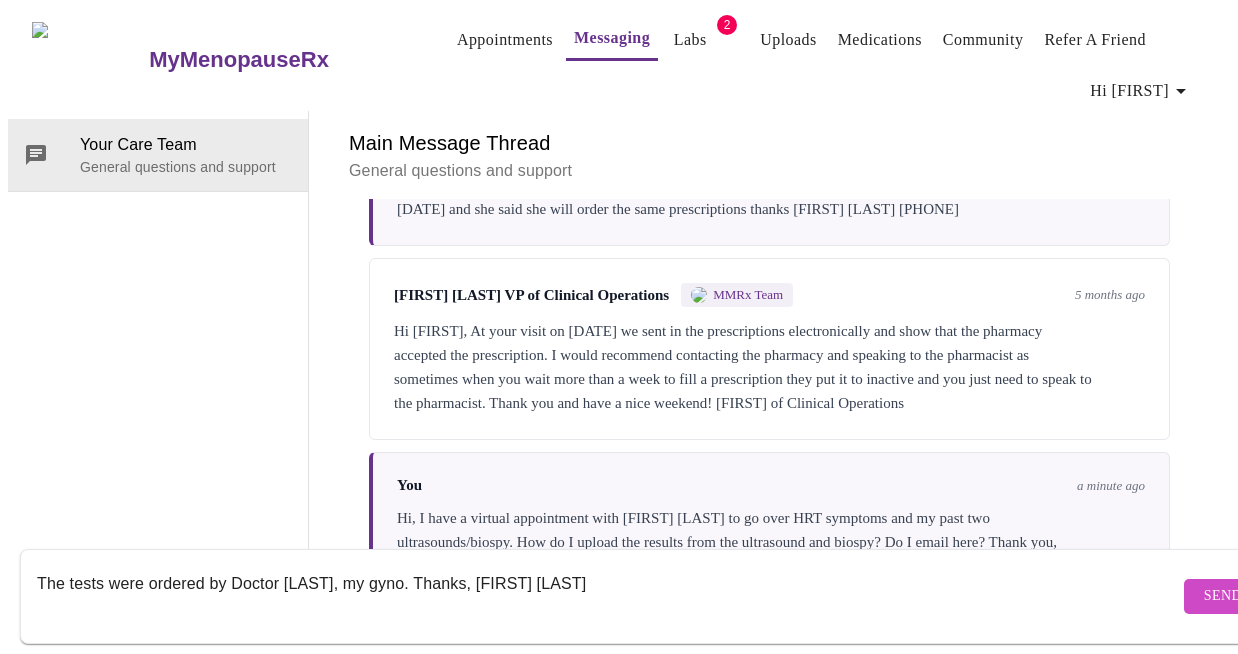 type on "The tests were ordered by Doctor [LAST], my gyno. Thanks, [FIRST] [LAST]" 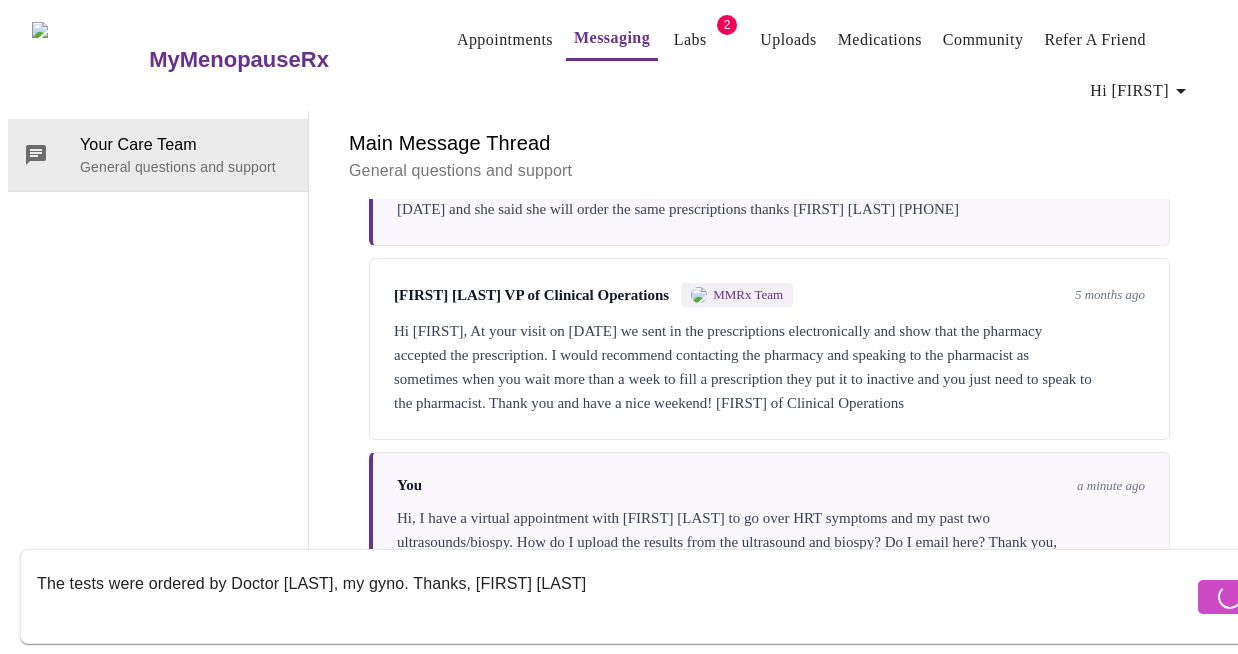 type 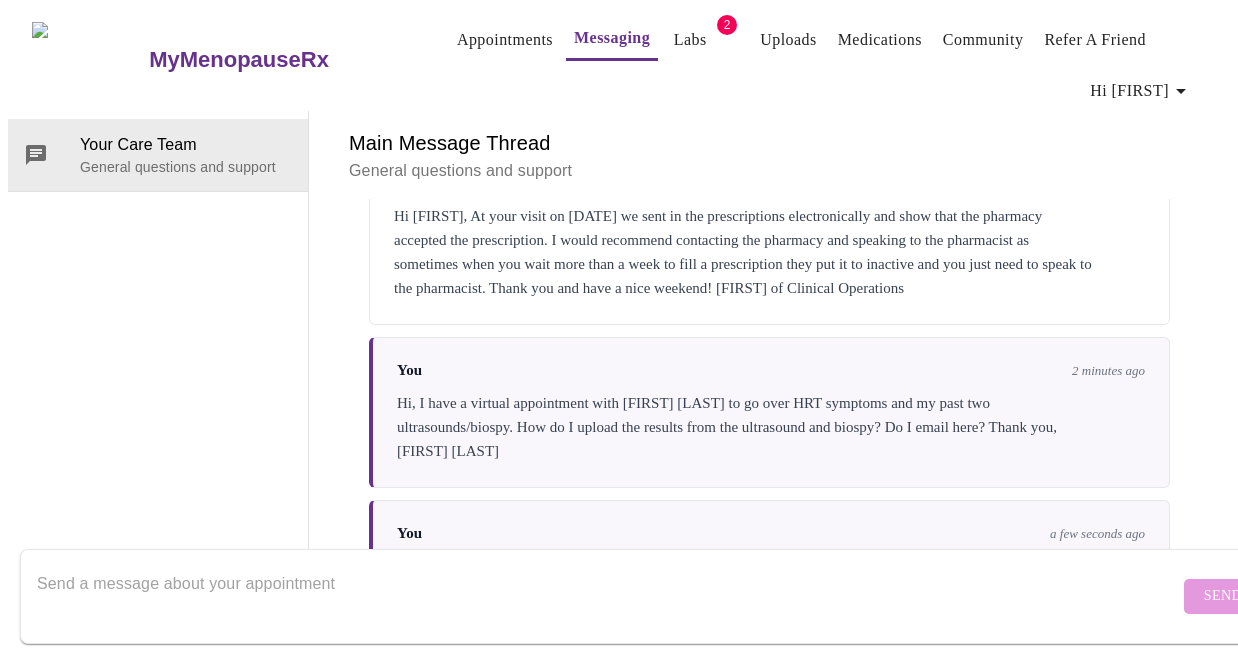 scroll, scrollTop: 5810, scrollLeft: 0, axis: vertical 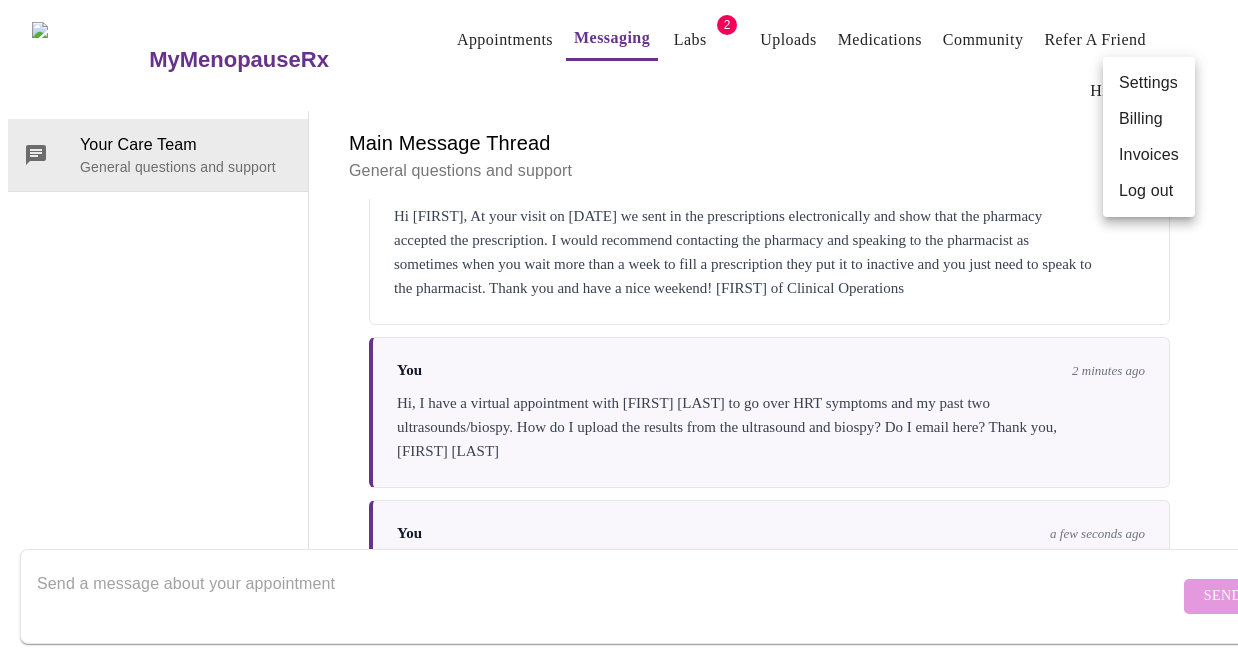 click at bounding box center (619, 327) 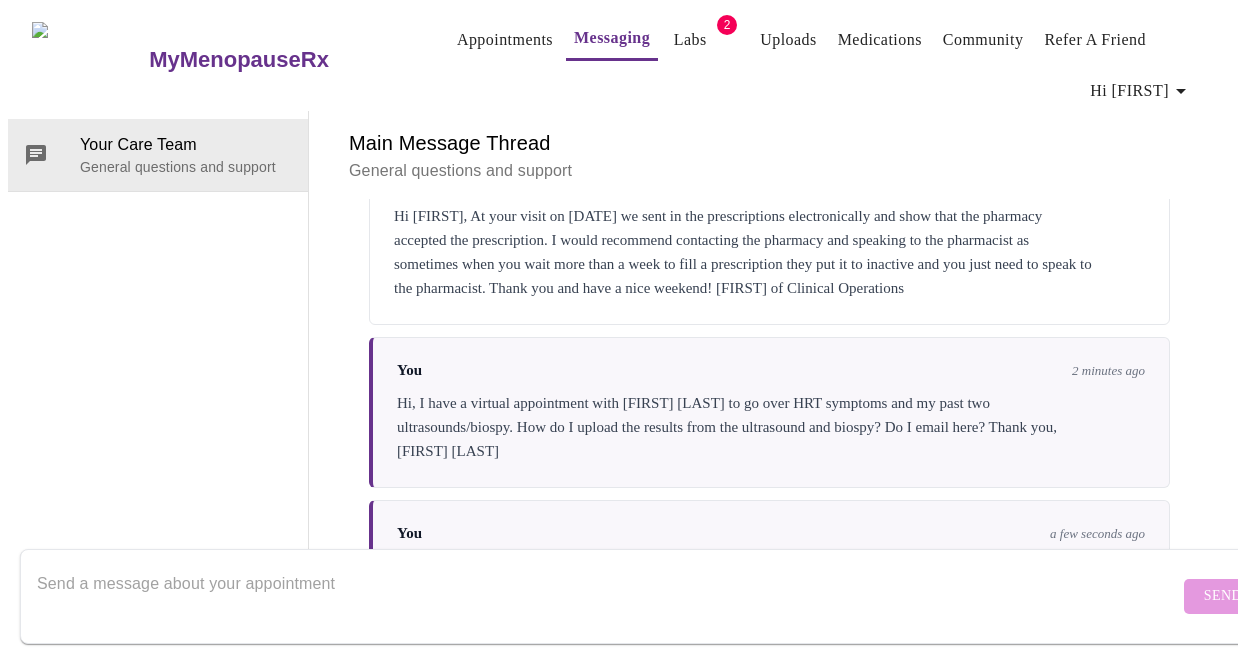 click on "Settings Billing Invoices Log out" at bounding box center (619, 327) 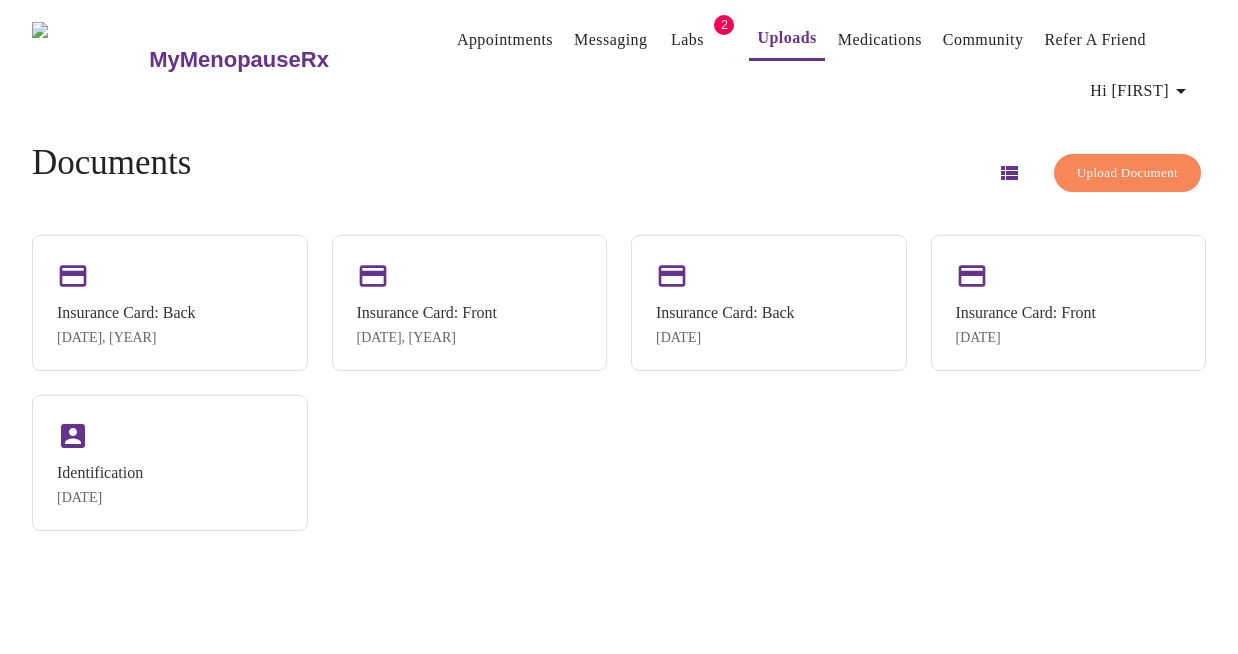 click 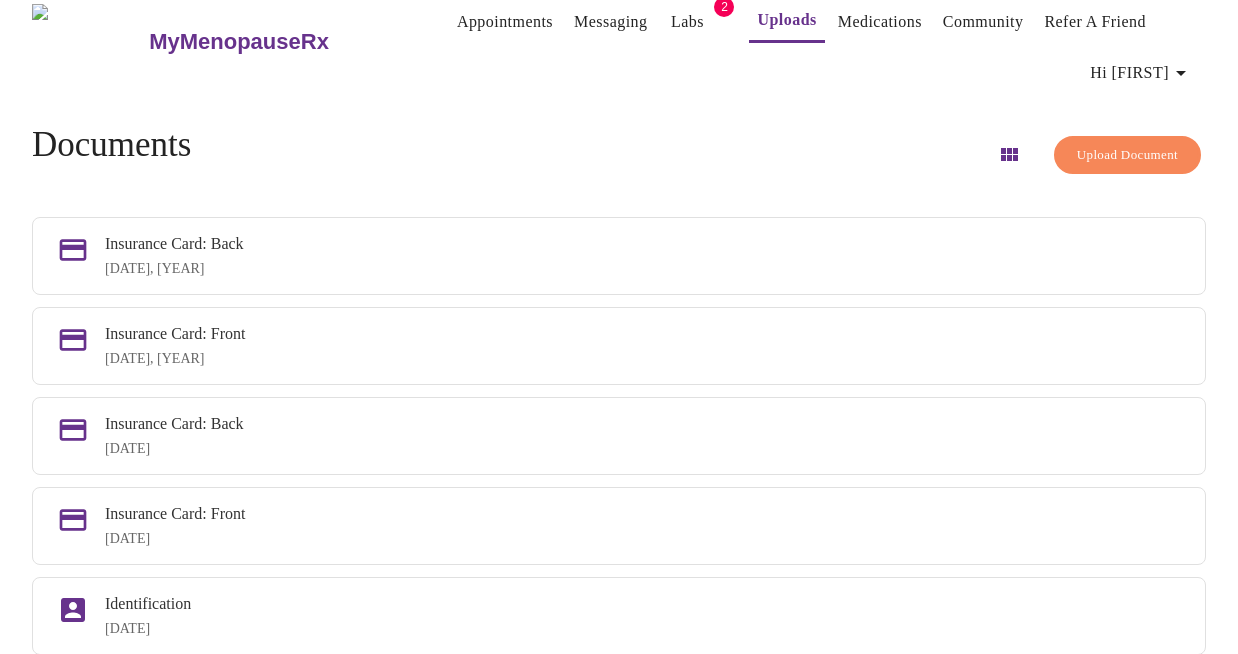 scroll, scrollTop: 0, scrollLeft: 0, axis: both 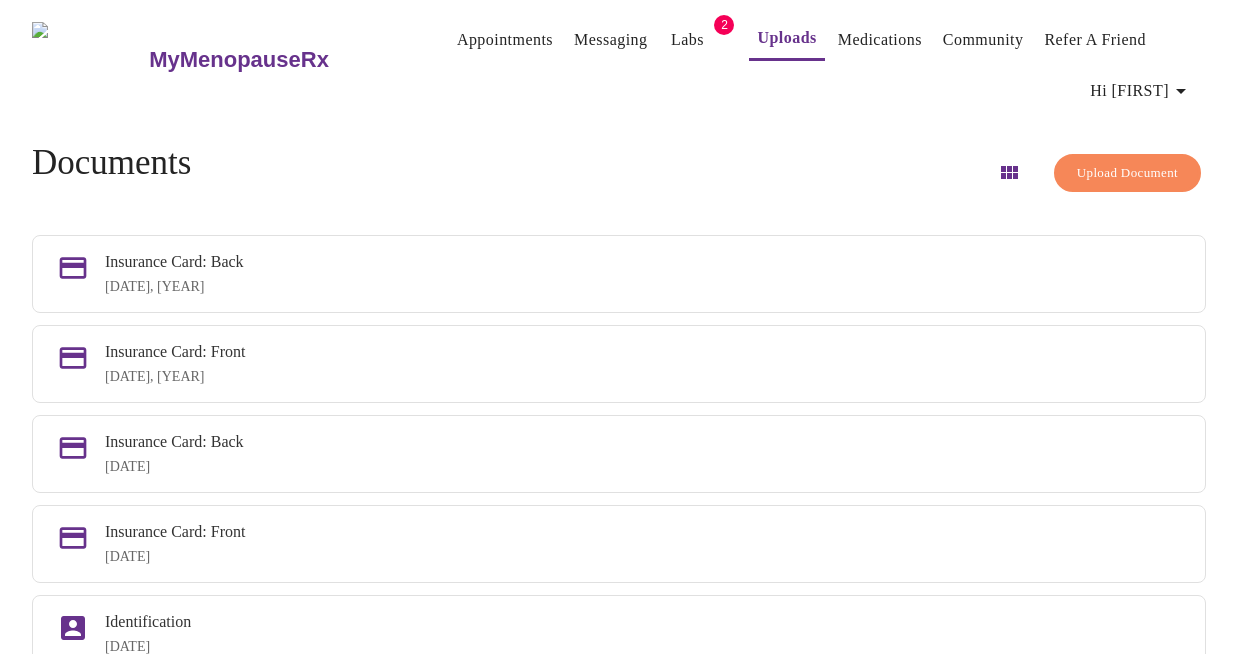 click on "Upload Document" at bounding box center [1127, 173] 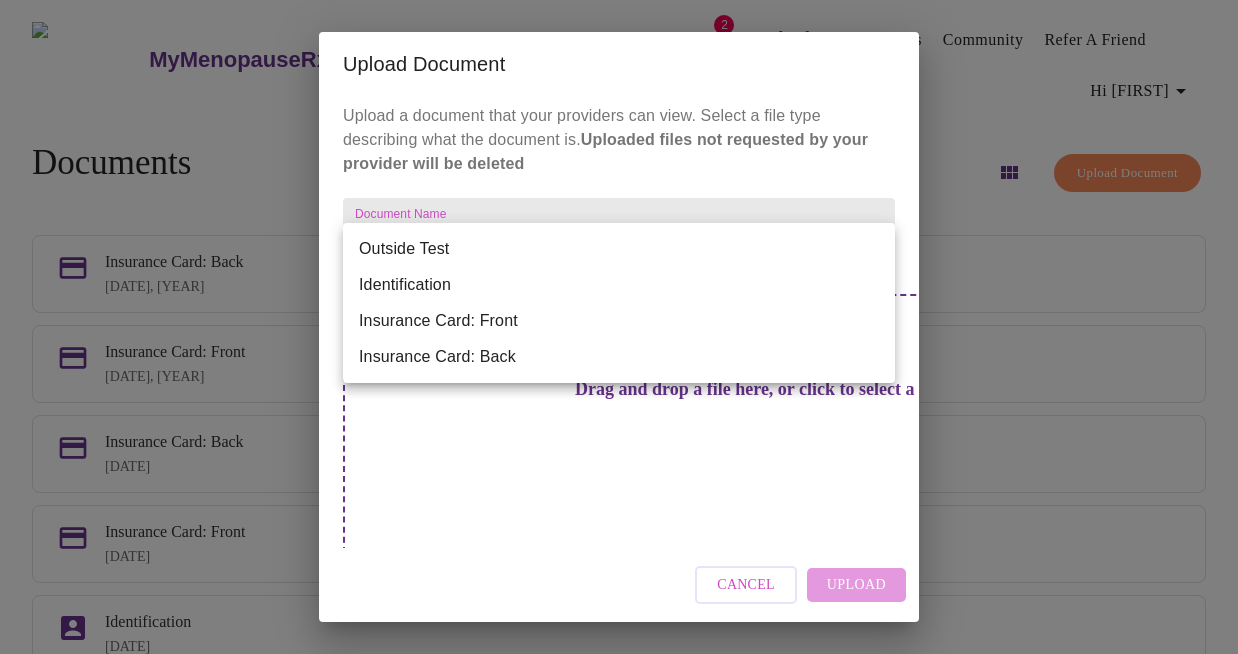 click on "MyMenopauseRx Appointments Messaging Labs 2 Uploads Medications Community Refer a Friend Hi [FIRST]   Documents Upload Document Insurance Card: Back [DATE] Insurance Card: Front [DATE] Insurance Card: Back [DATE] Insurance Card: Front [DATE] Identification [DATE] Settings Billing Invoices Log out Upload Document Upload a document that your providers can view. Select a file type describing what the document is. Uploaded files not requested by your provider will be deleted Document Name ​ Drag and drop a file here, or click to select a file Cancel Upload Outside Test Identification Insurance Card: Front Insurance Card: Back" at bounding box center [619, 356] 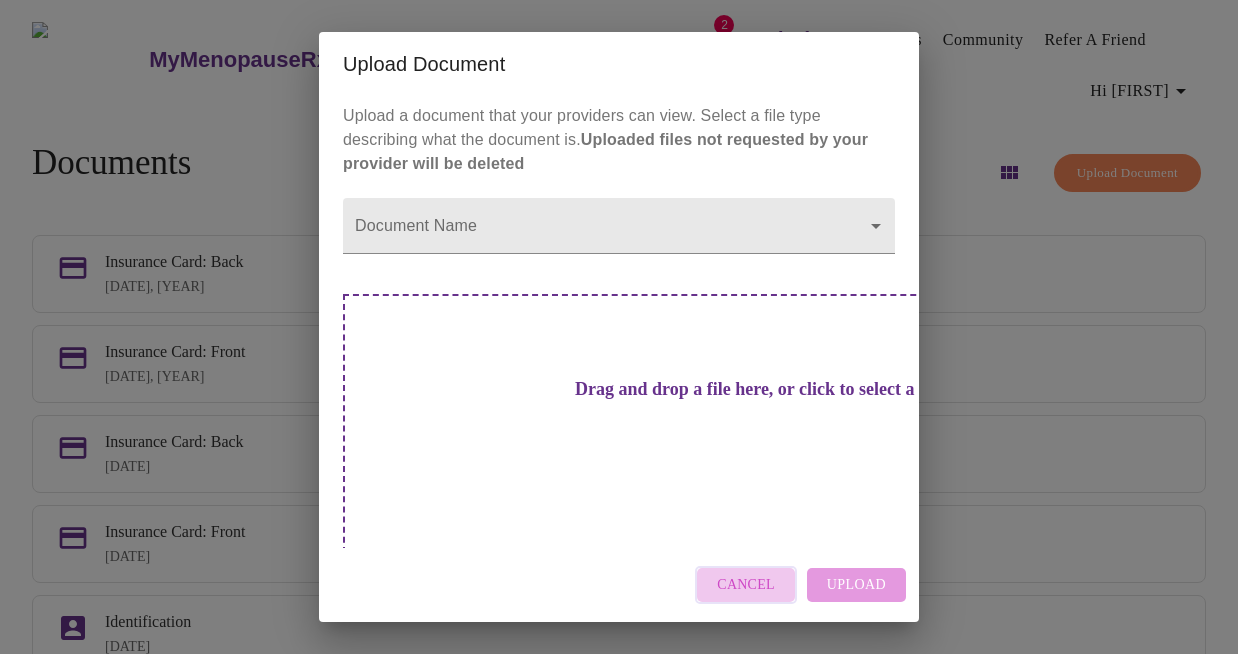 click on "Cancel" at bounding box center (746, 585) 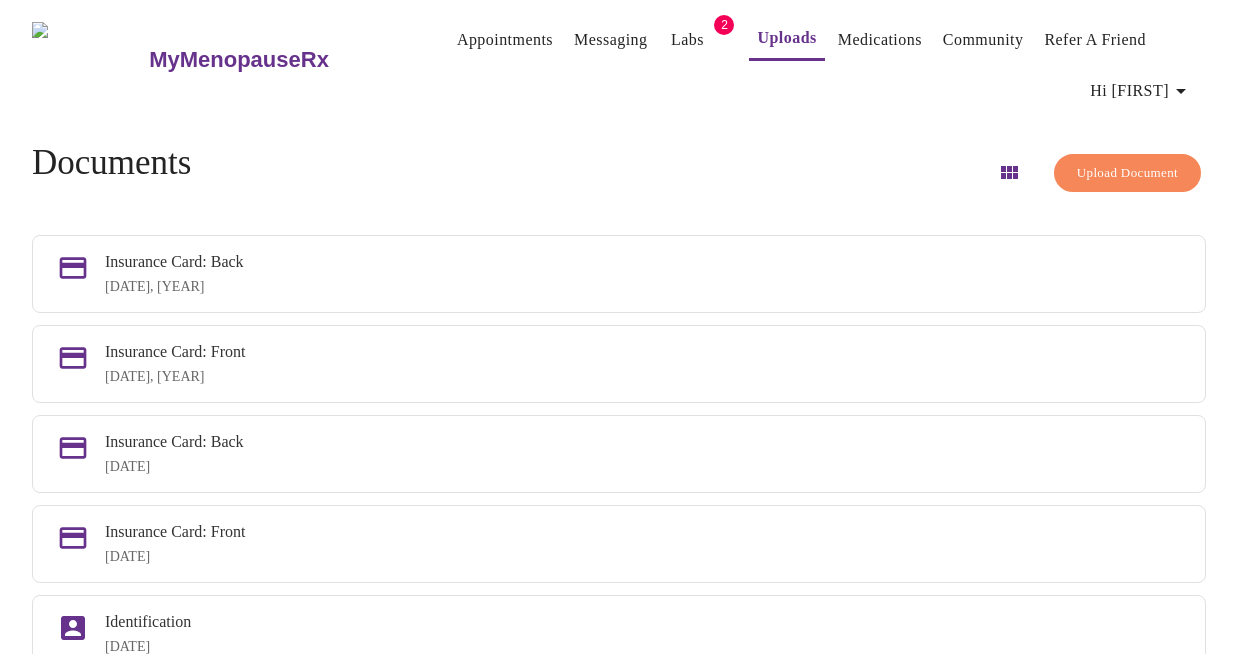 click on "Messaging" at bounding box center [610, 40] 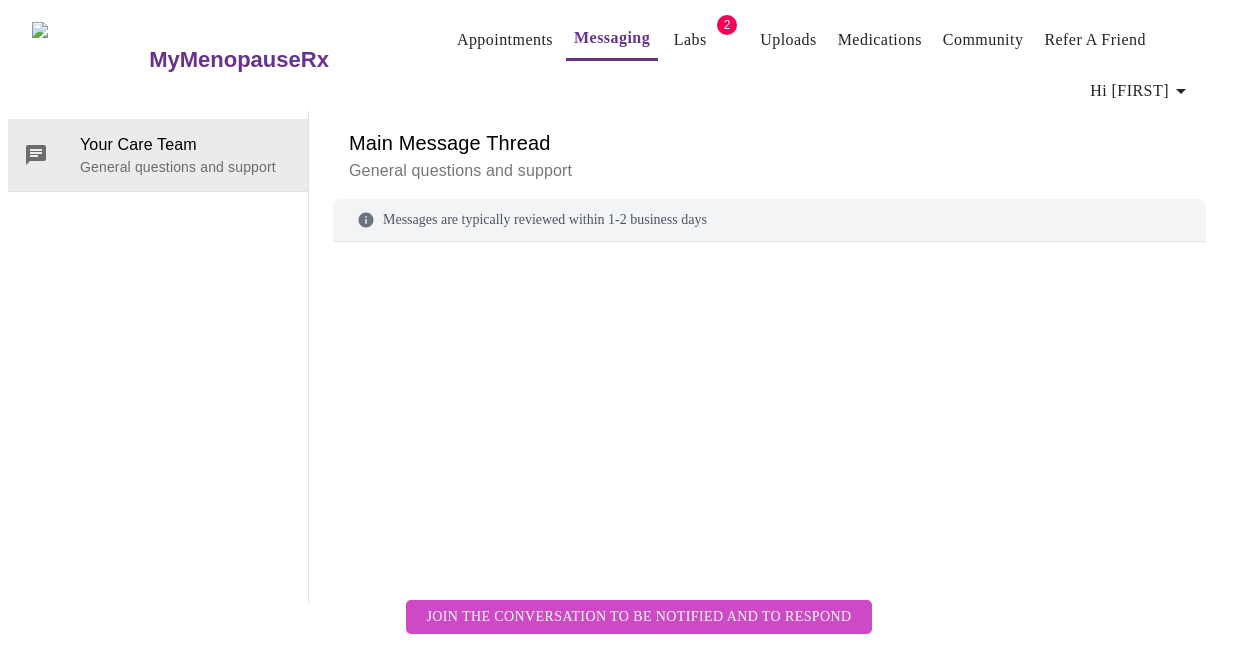 scroll, scrollTop: 103, scrollLeft: 0, axis: vertical 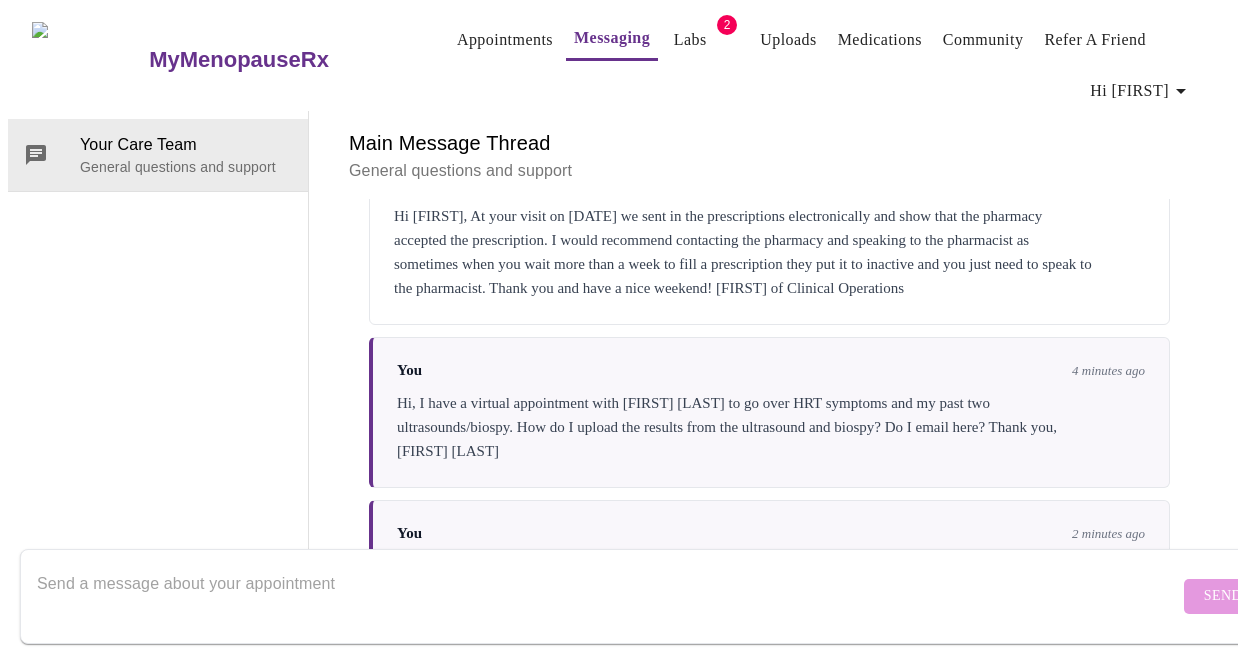 click on "MyMenopauseRx" at bounding box center [239, 60] 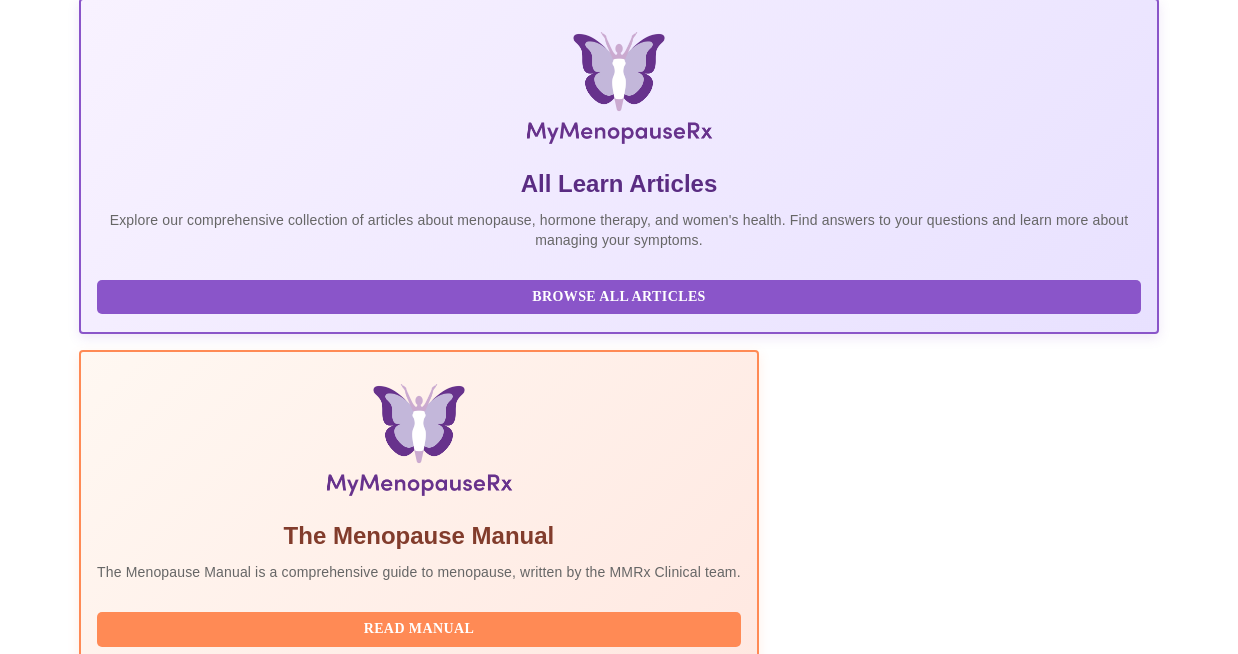 scroll, scrollTop: 0, scrollLeft: 0, axis: both 